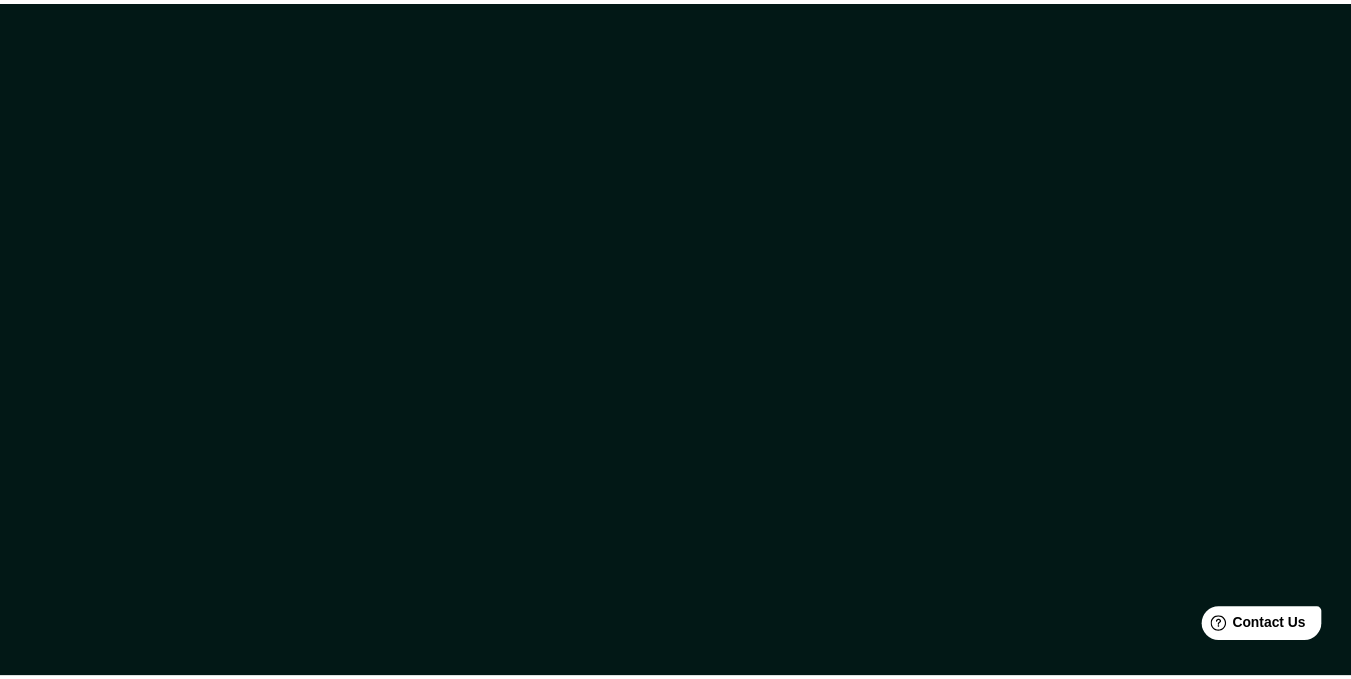 scroll, scrollTop: 0, scrollLeft: 0, axis: both 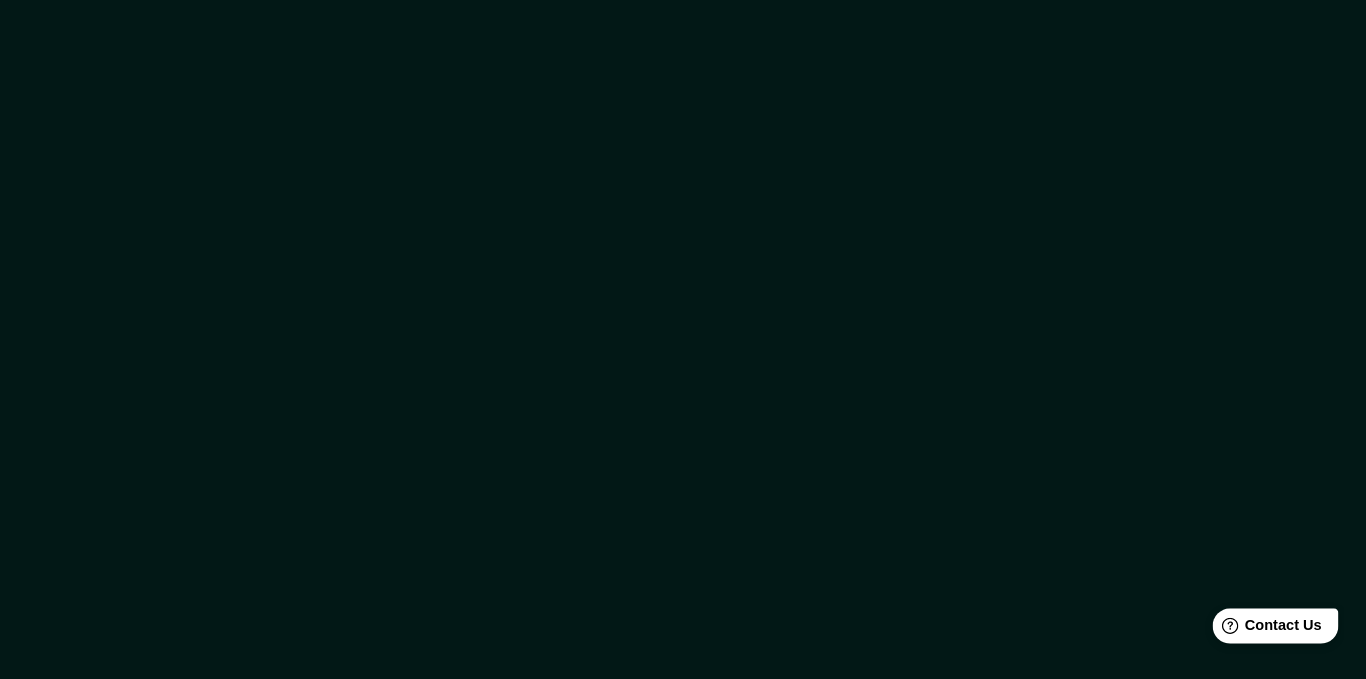 click on "Help Contact Us" at bounding box center (1276, 625) 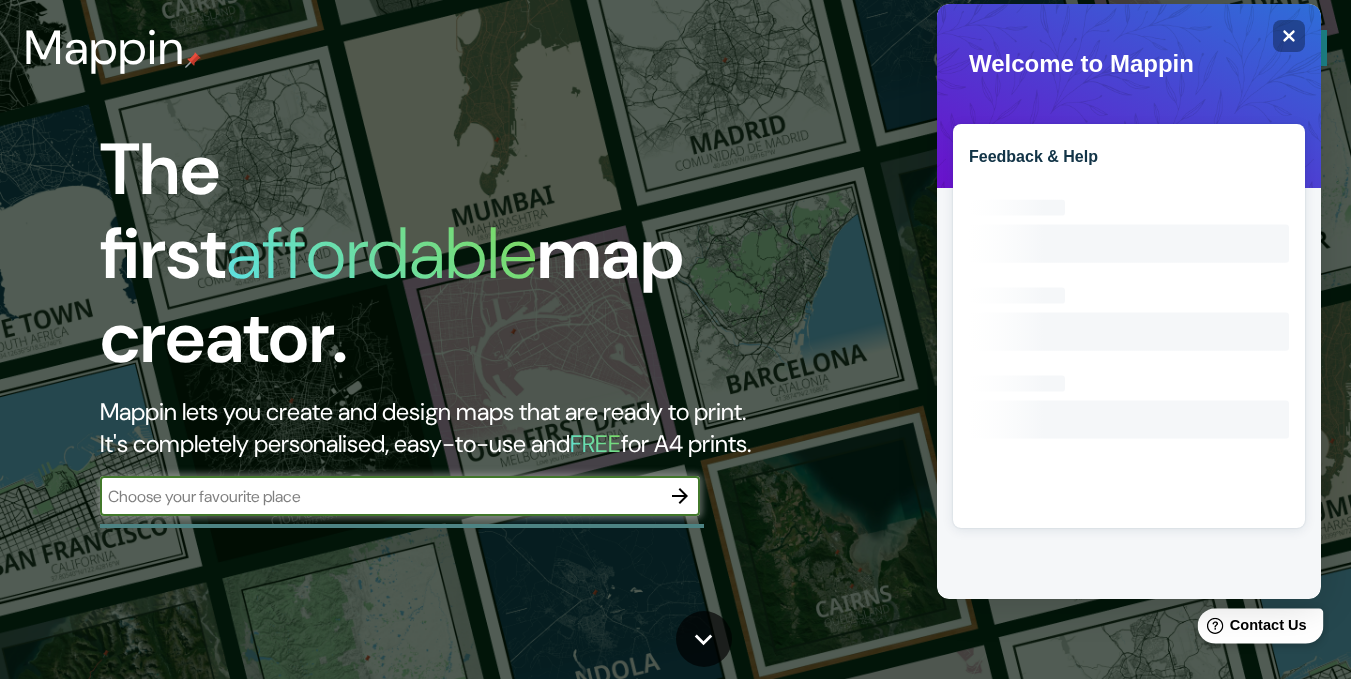 scroll, scrollTop: 0, scrollLeft: 0, axis: both 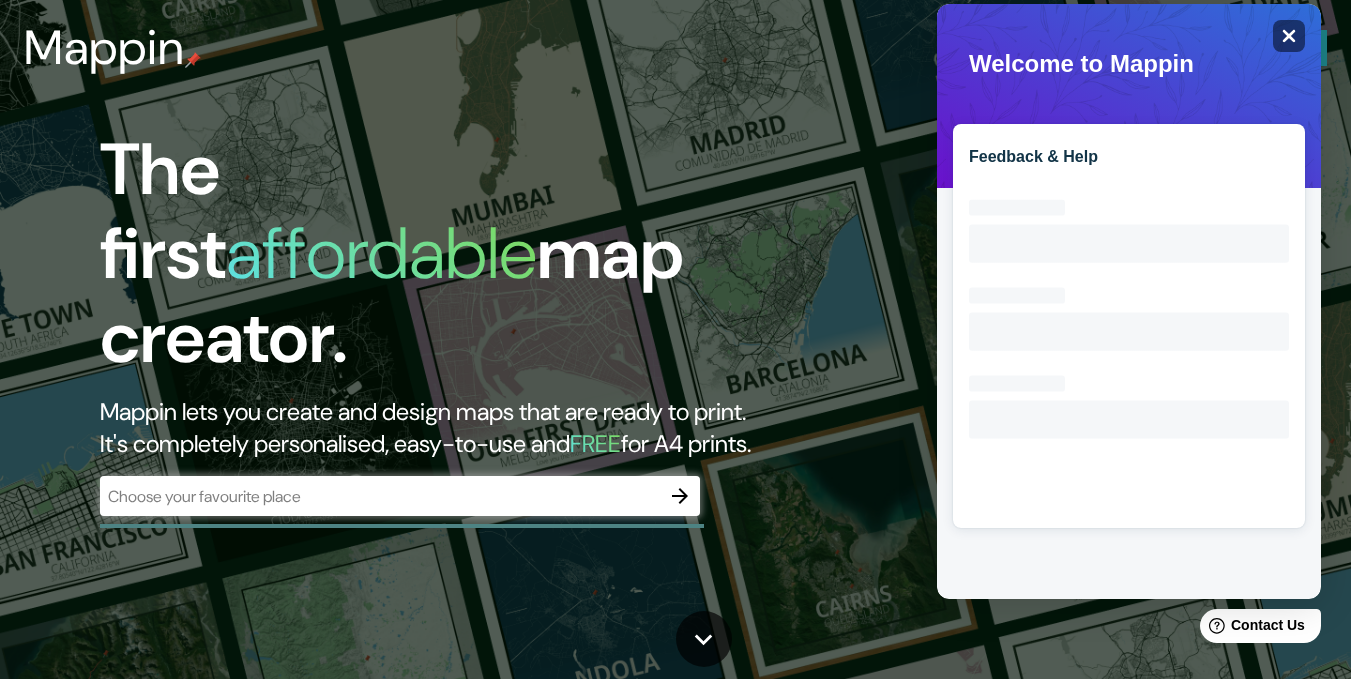 click on "Close" 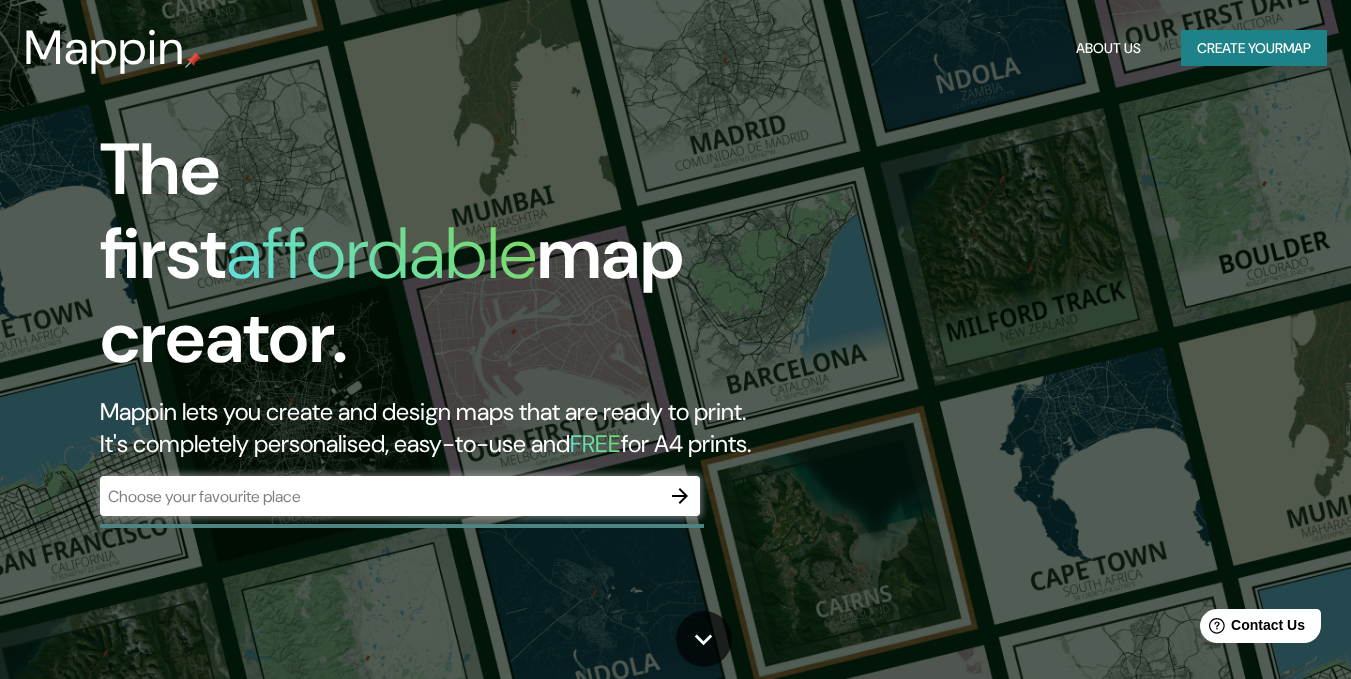 click on "Create your   map" at bounding box center [1254, 48] 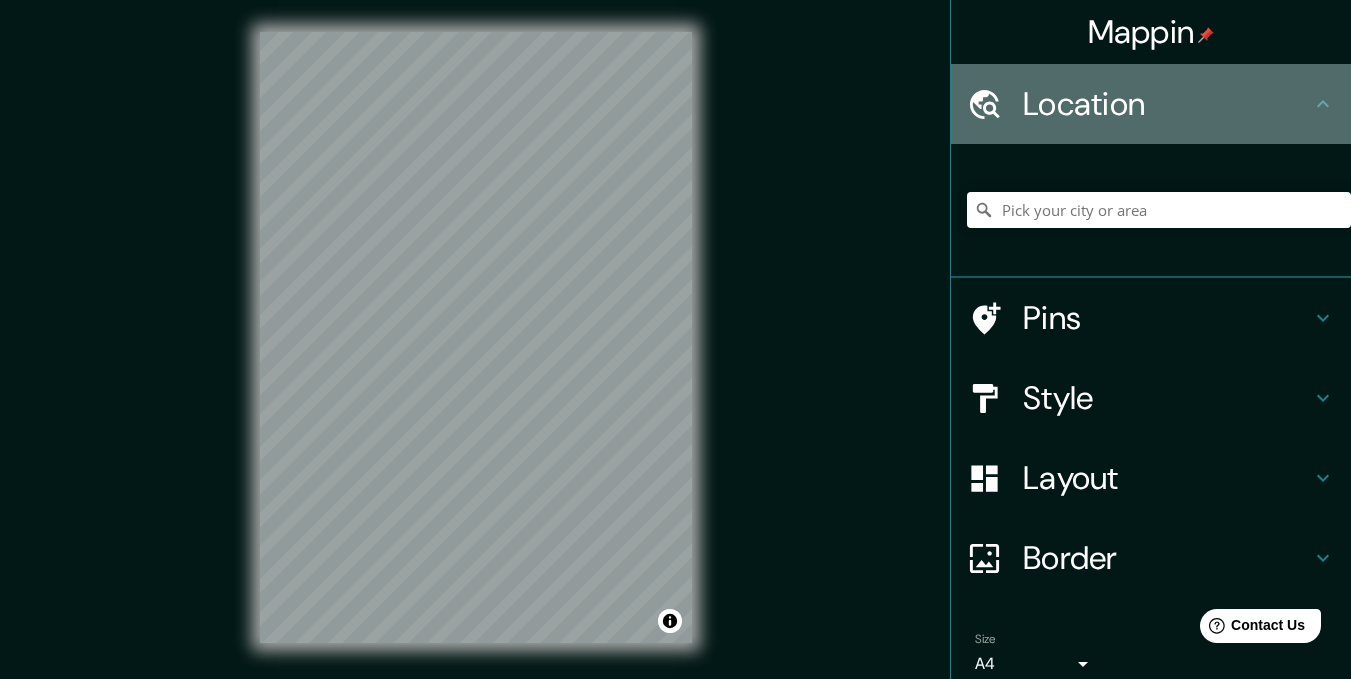 click on "Location" at bounding box center [1167, 104] 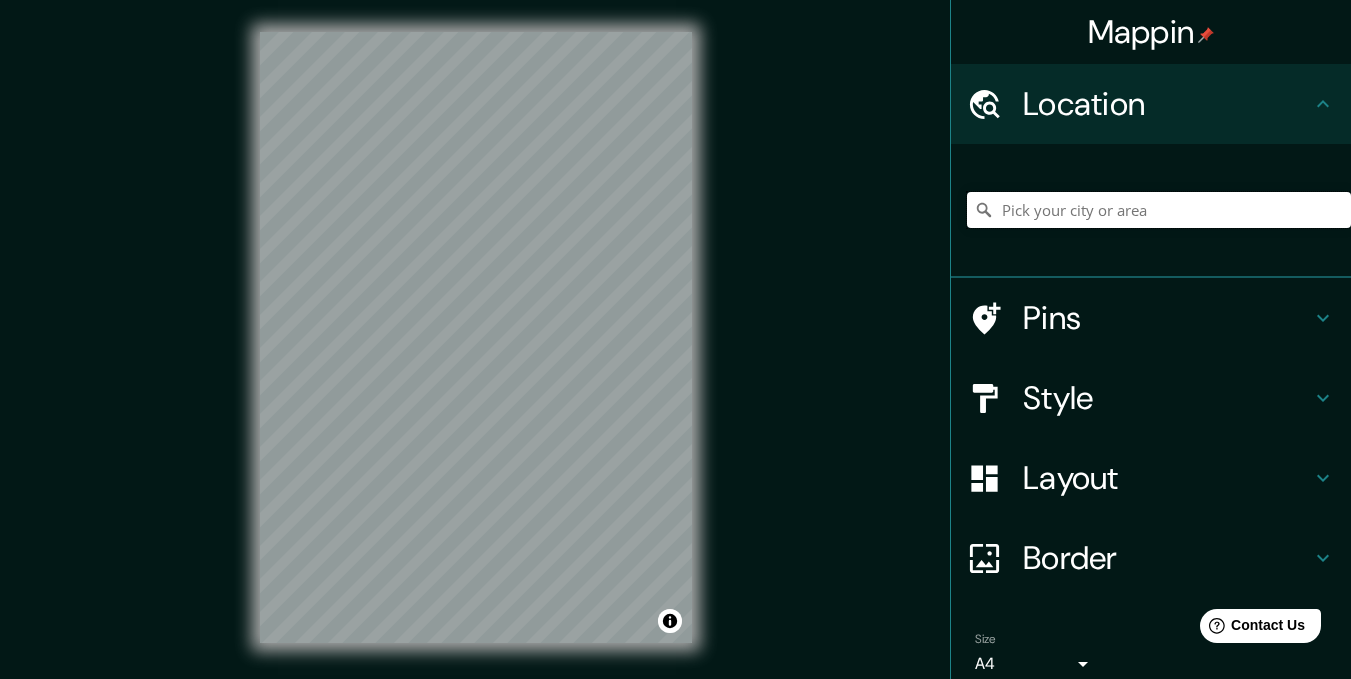 click at bounding box center [1159, 210] 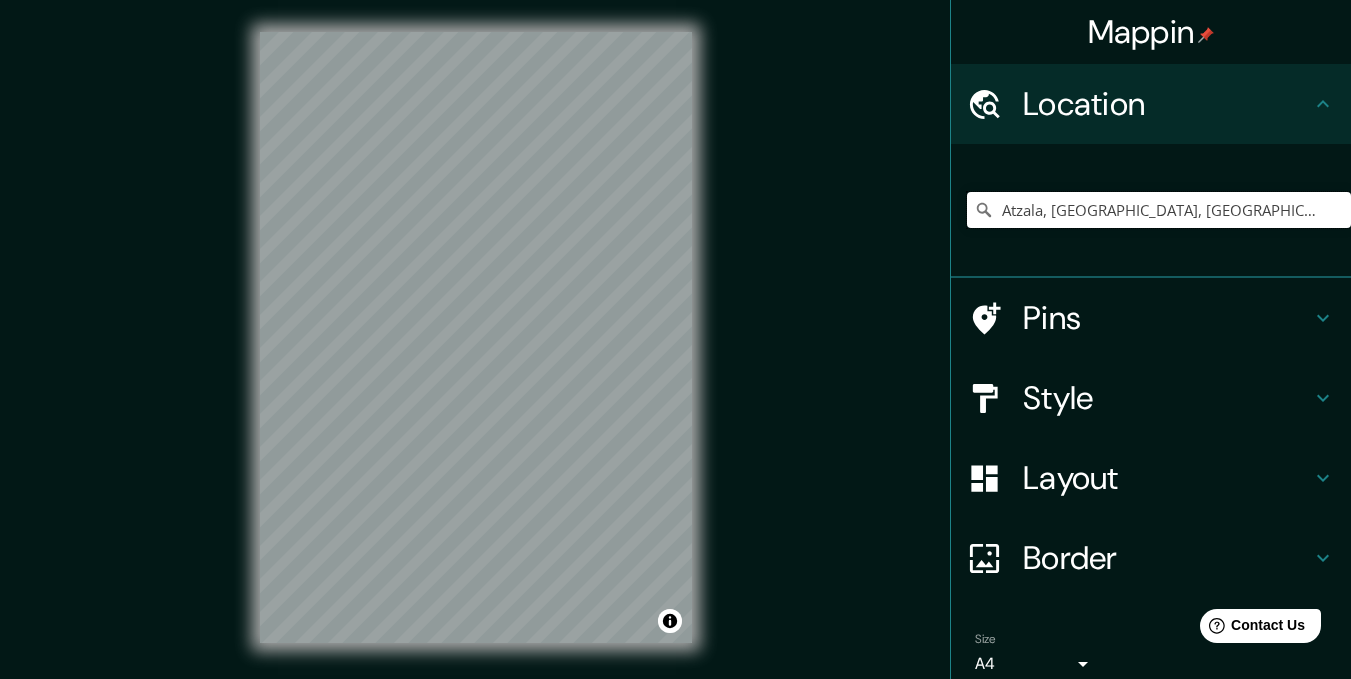 type on "Atzala, [GEOGRAPHIC_DATA], [GEOGRAPHIC_DATA]" 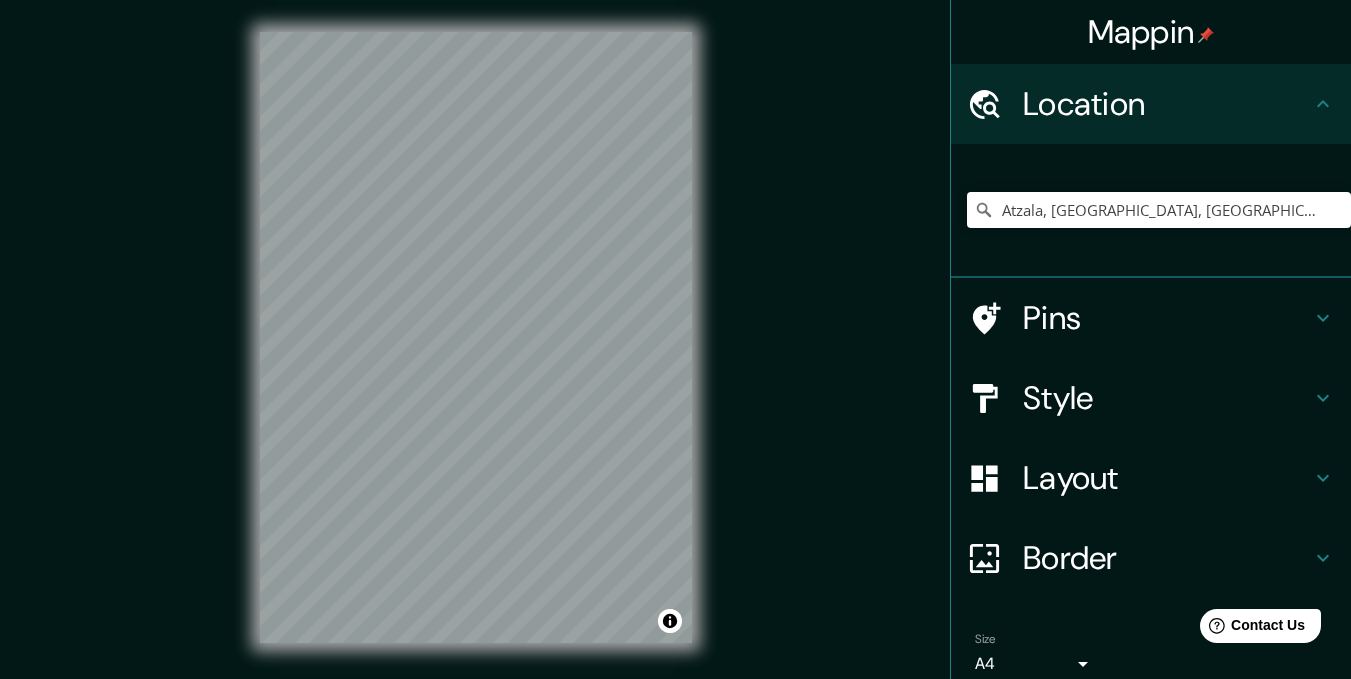 click on "© Mapbox   © OpenStreetMap   Improve this map" at bounding box center [476, 337] 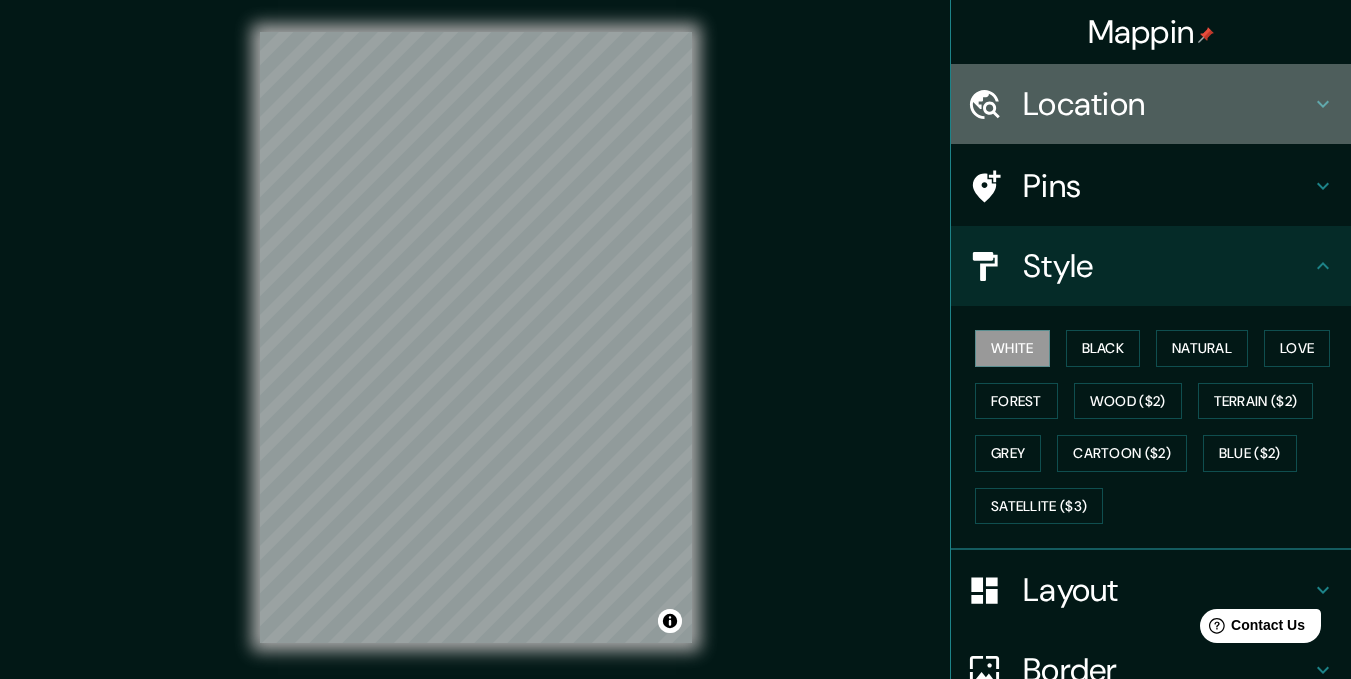 click on "Location" at bounding box center [1167, 104] 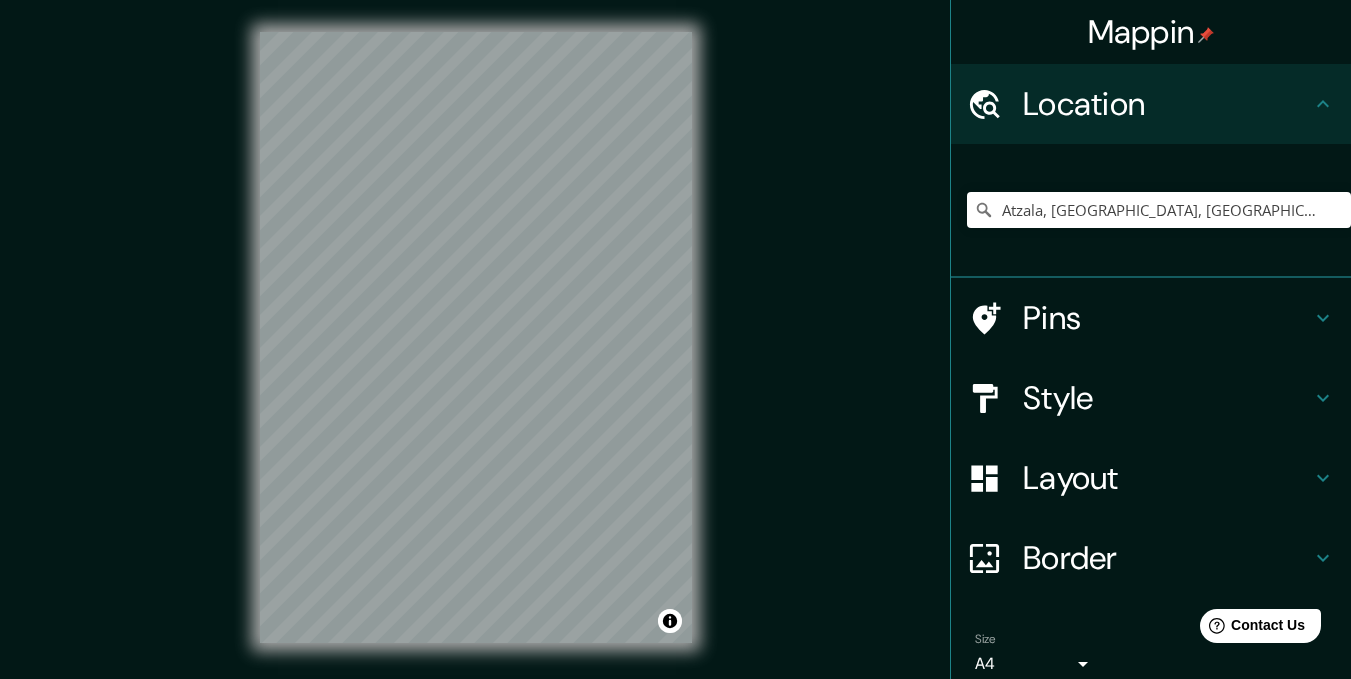 scroll, scrollTop: 86, scrollLeft: 0, axis: vertical 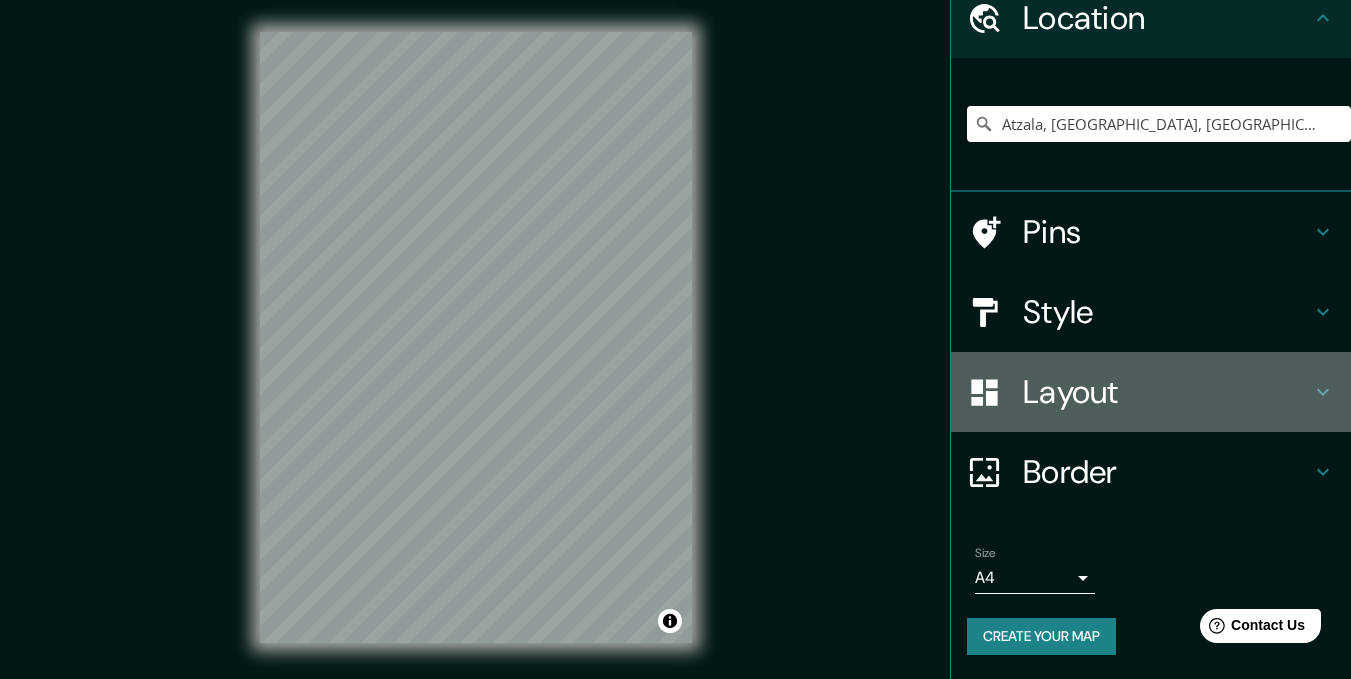 click on "Layout" at bounding box center (1167, 392) 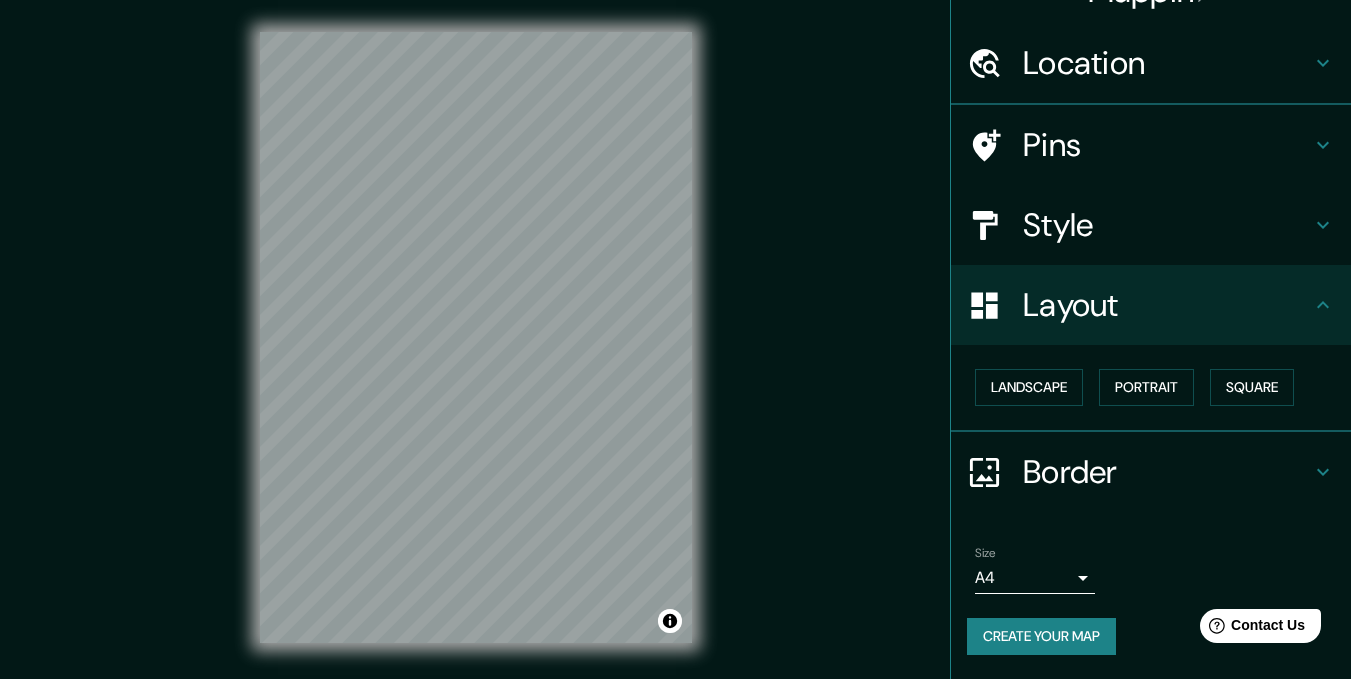 scroll, scrollTop: 40, scrollLeft: 0, axis: vertical 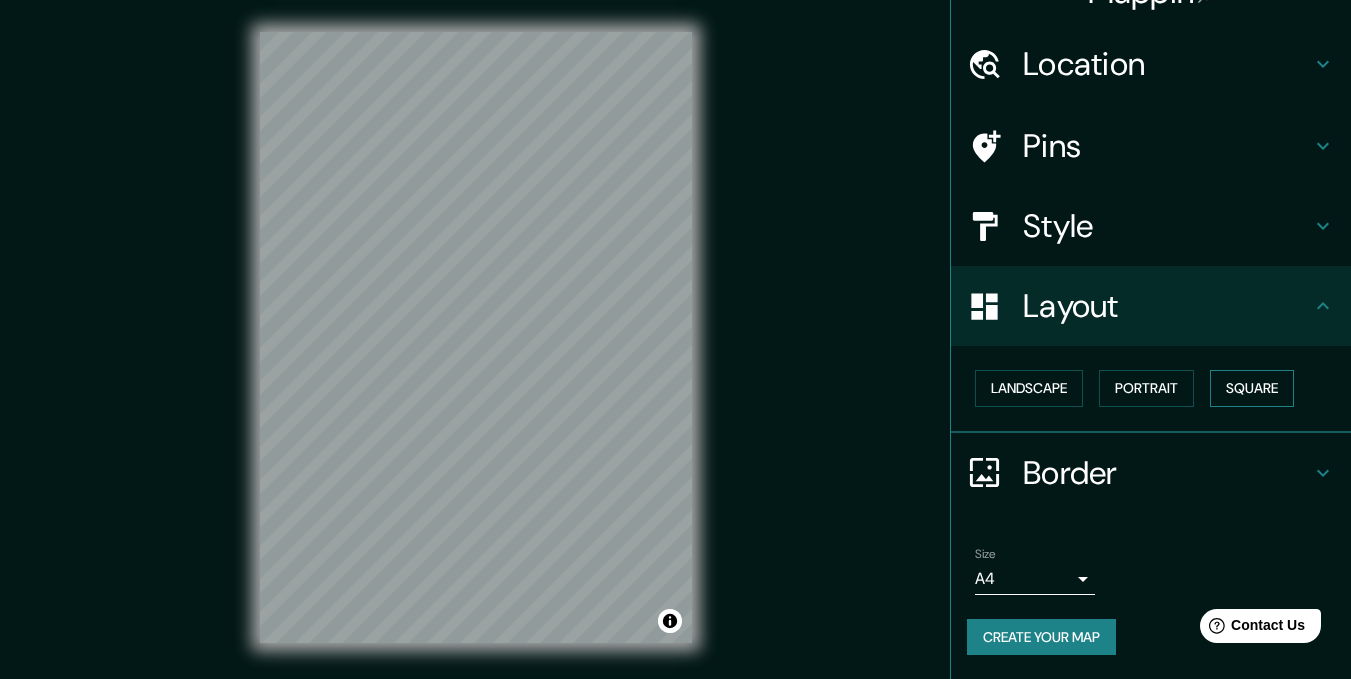 click on "Square" at bounding box center (1252, 388) 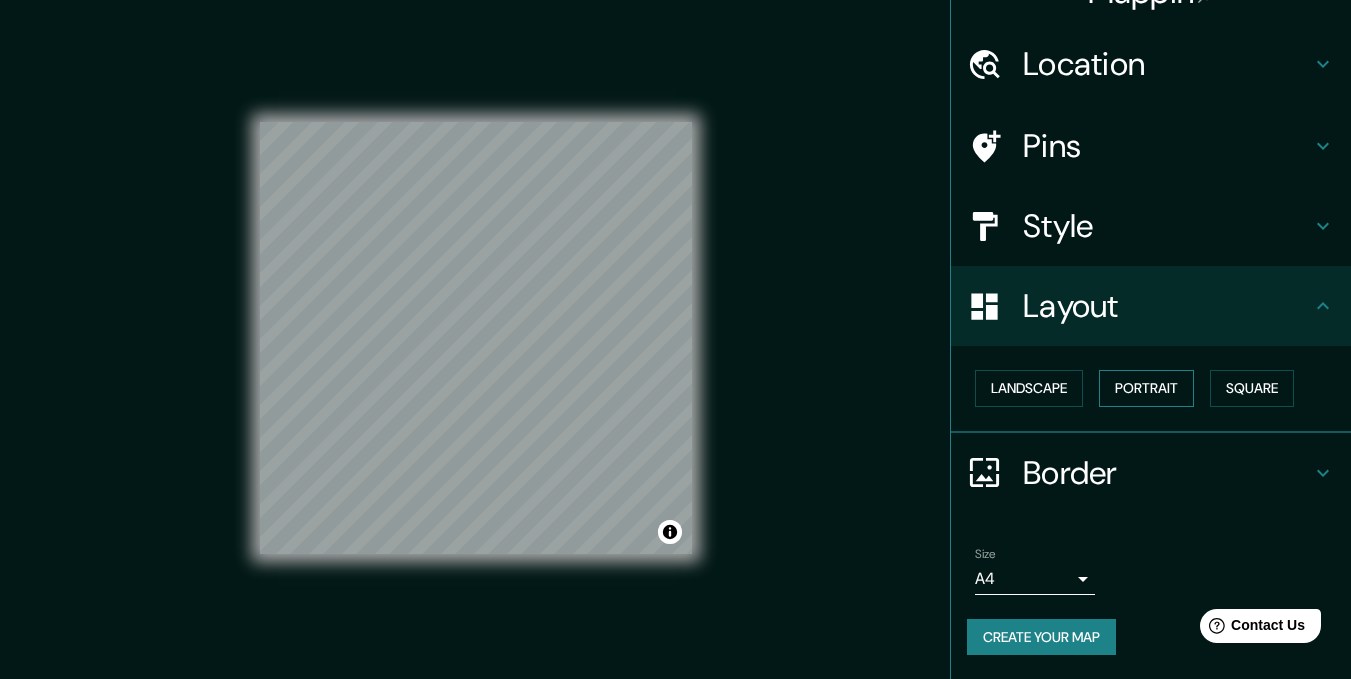 click on "Portrait" at bounding box center (1146, 388) 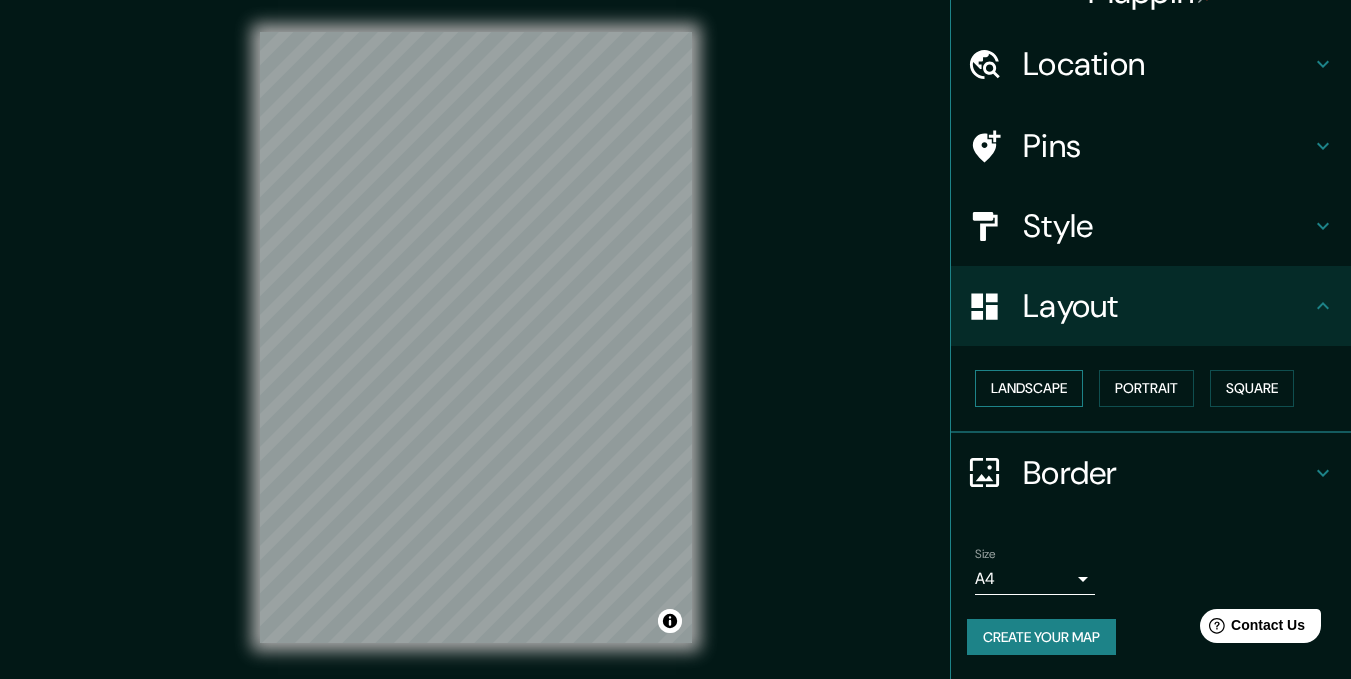 click on "Landscape" at bounding box center (1029, 388) 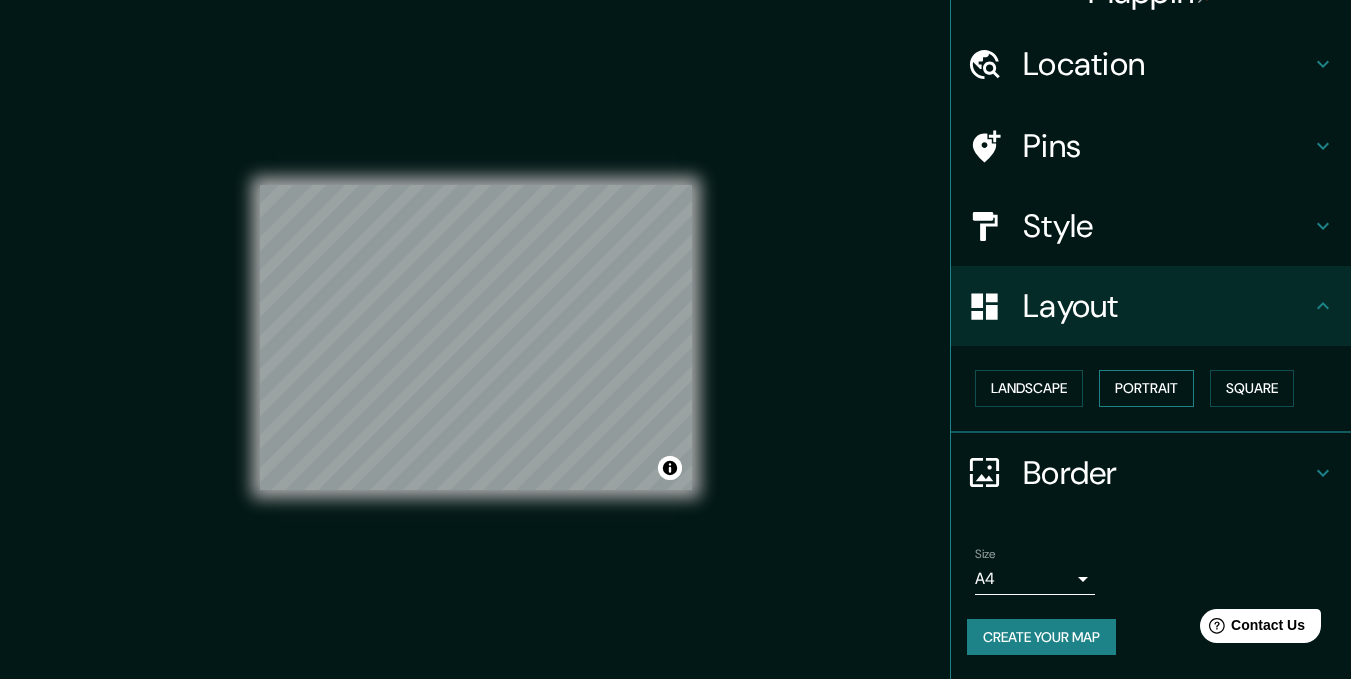 click on "Portrait" at bounding box center (1146, 388) 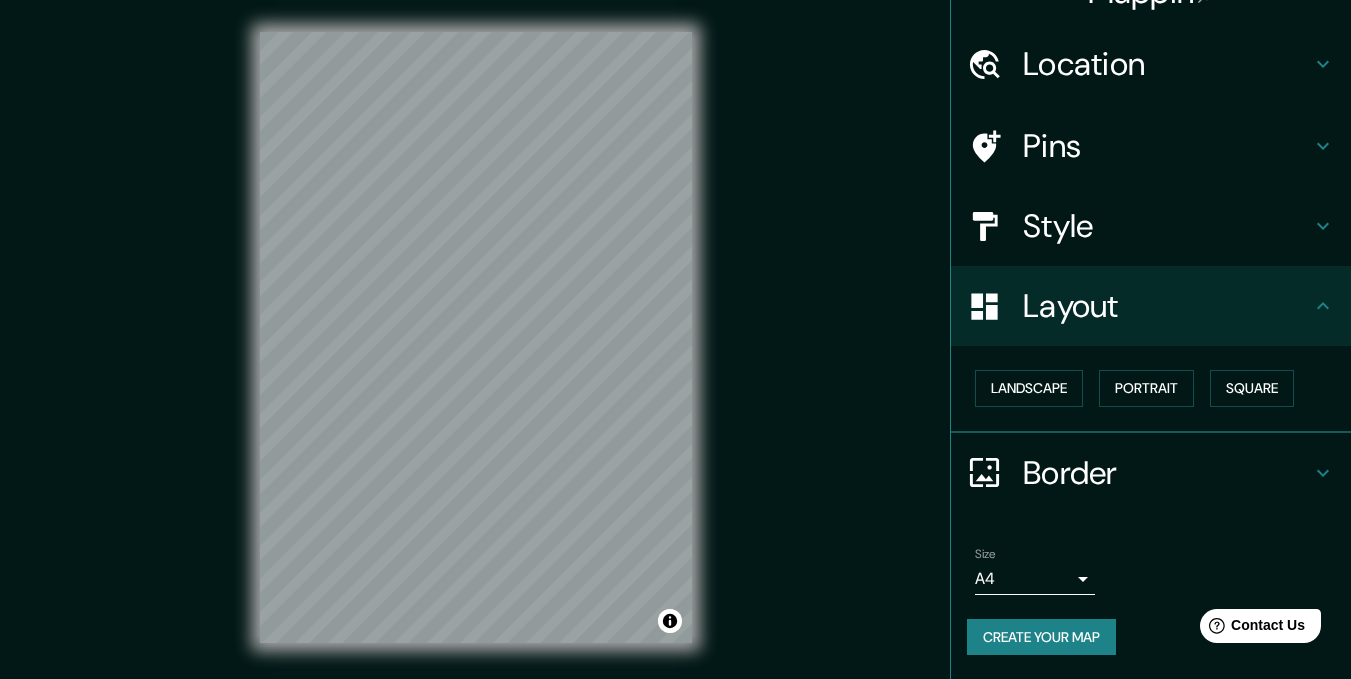 click on "Style" at bounding box center [1167, 226] 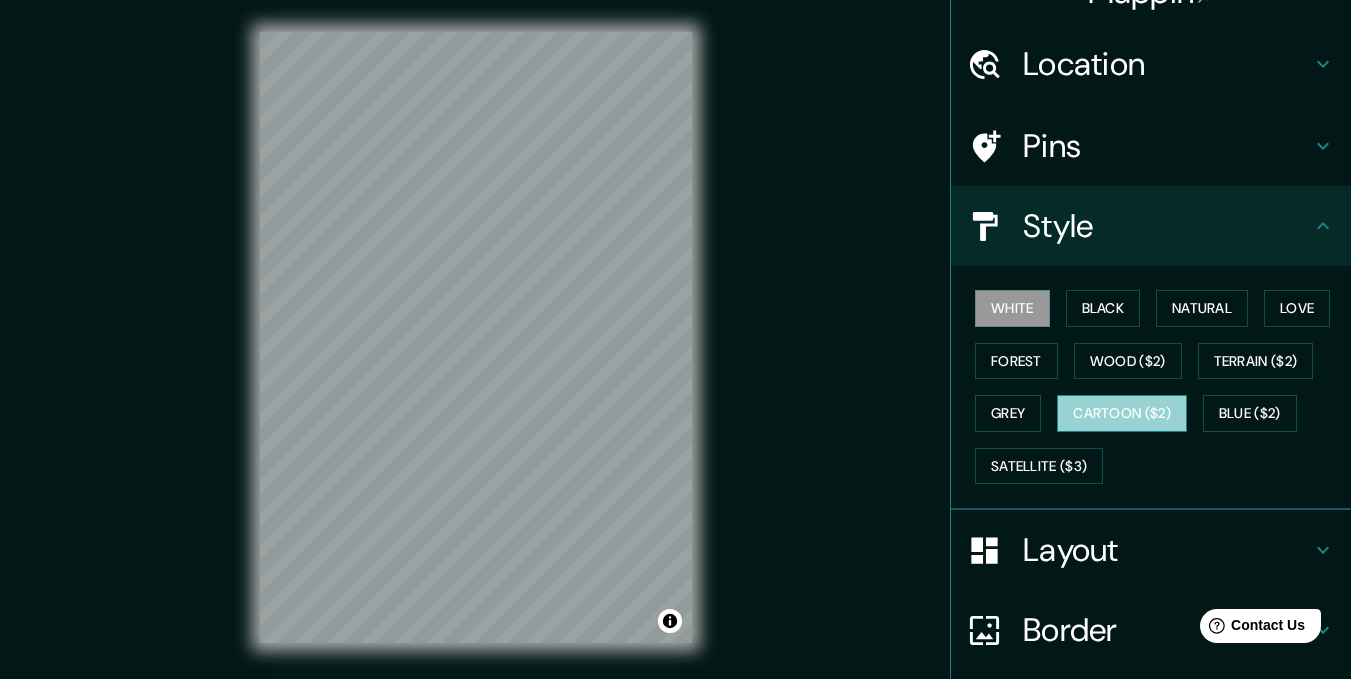click on "Cartoon ($2)" at bounding box center (1122, 413) 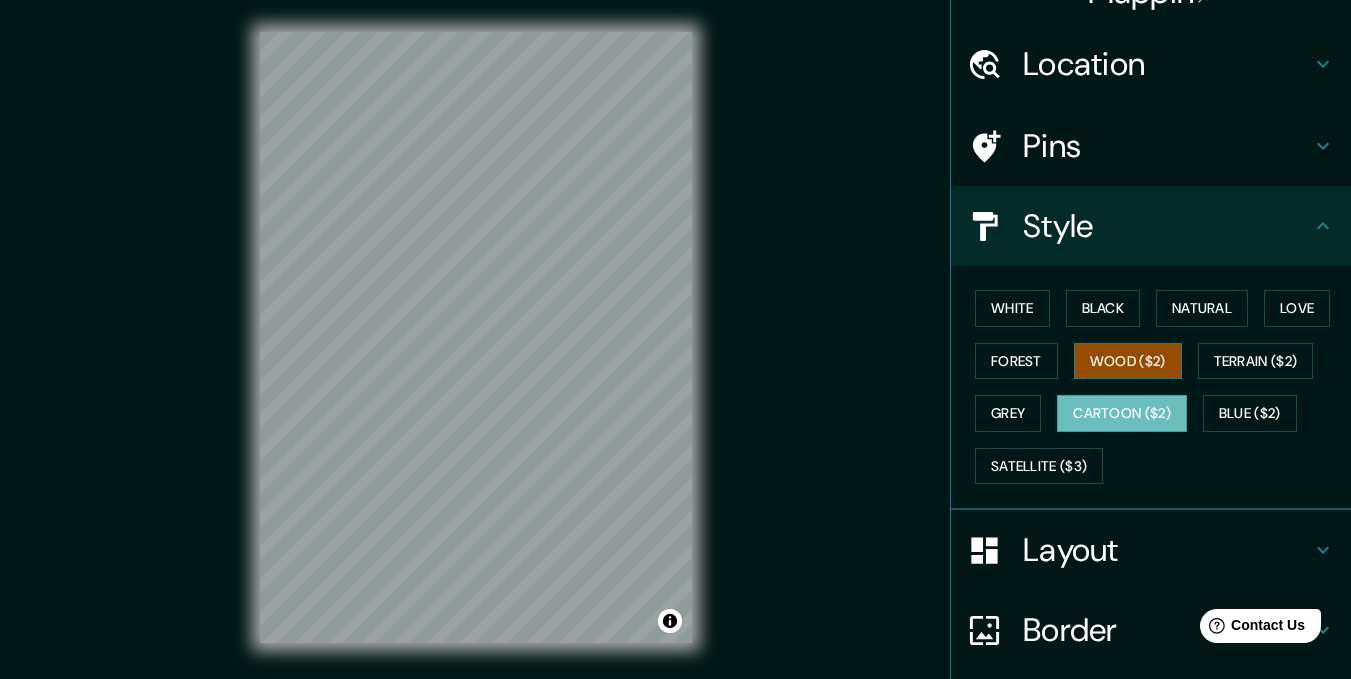 click on "Wood ($2)" at bounding box center [1128, 361] 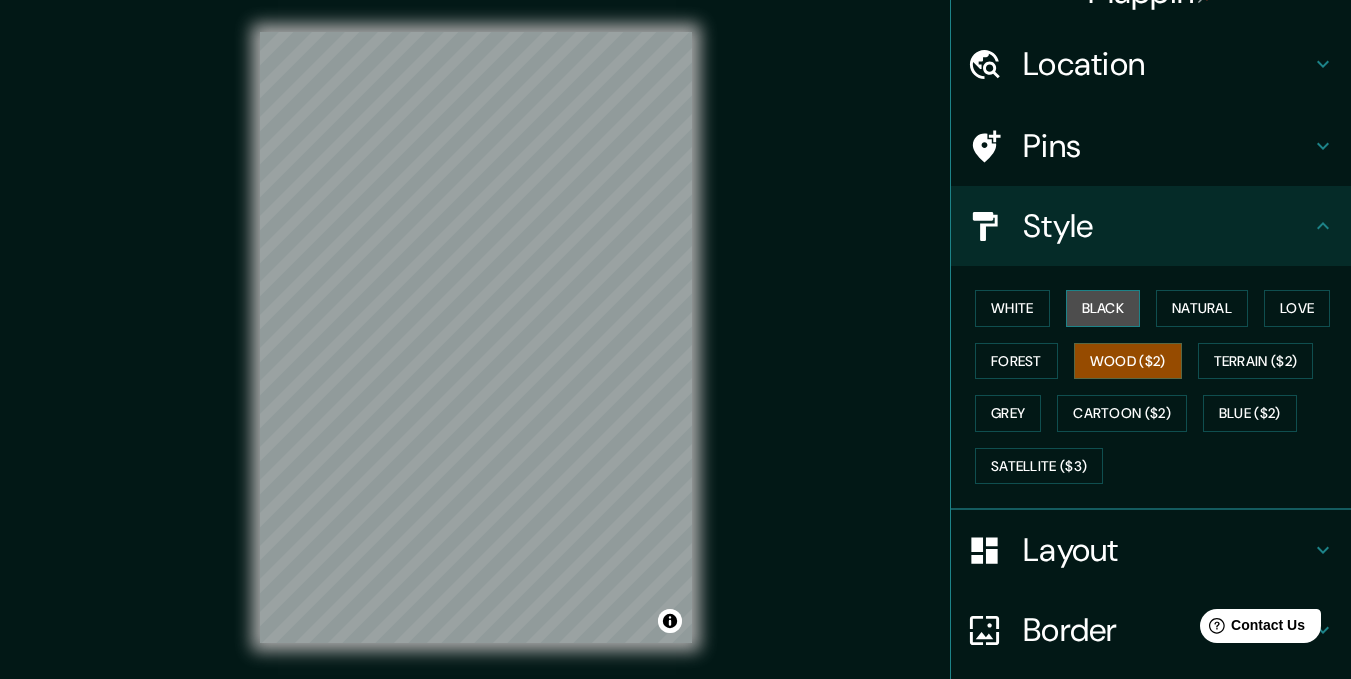 click on "Black" at bounding box center [1103, 308] 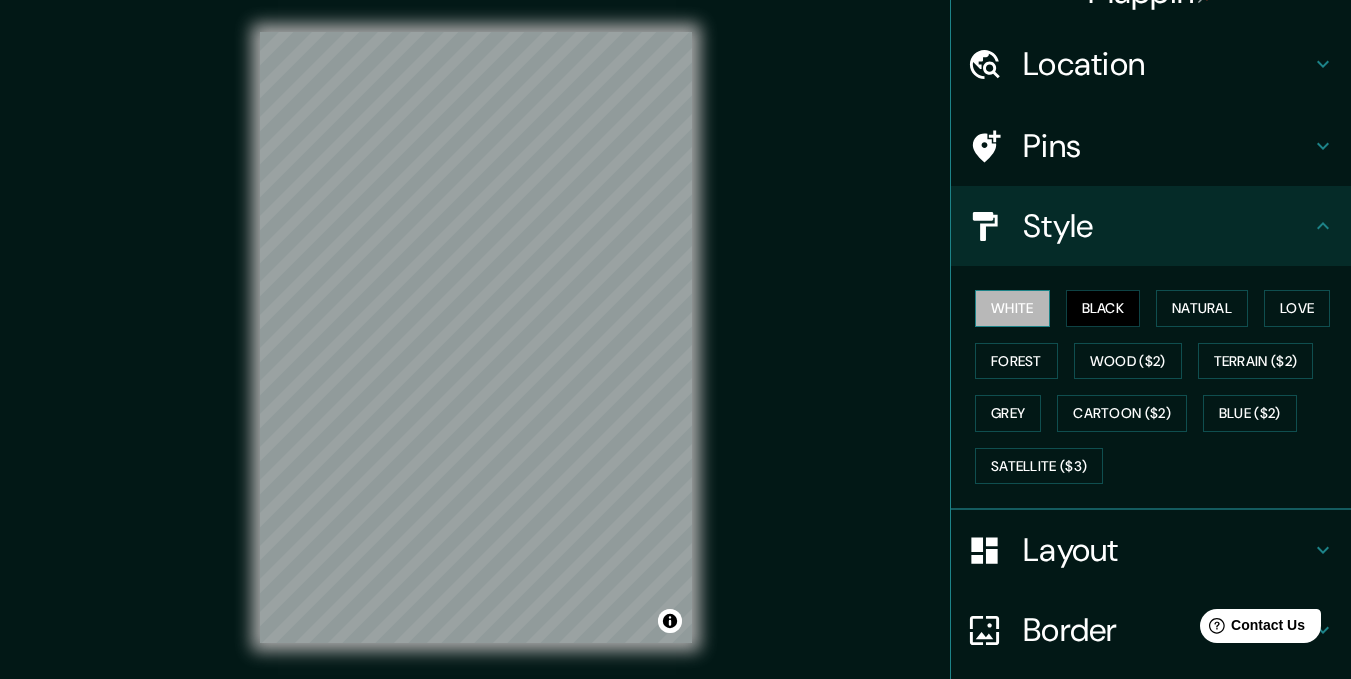 click on "White" at bounding box center [1012, 308] 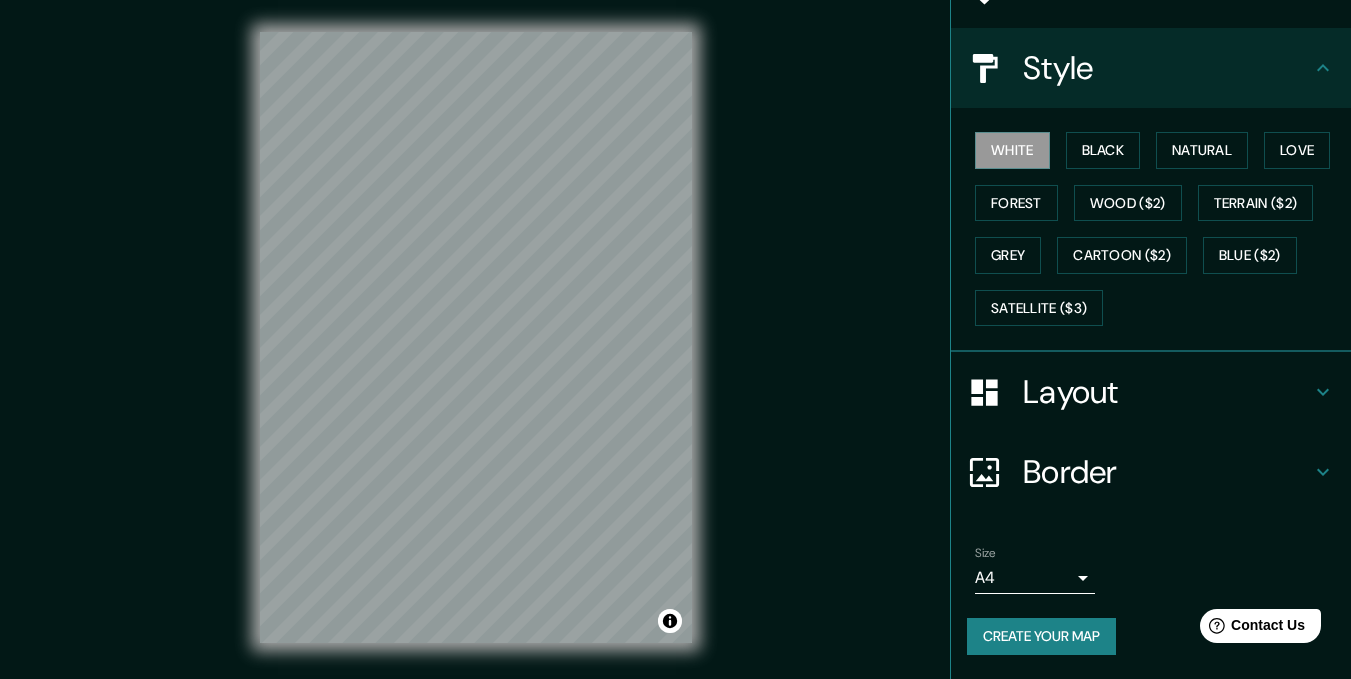 scroll, scrollTop: 0, scrollLeft: 0, axis: both 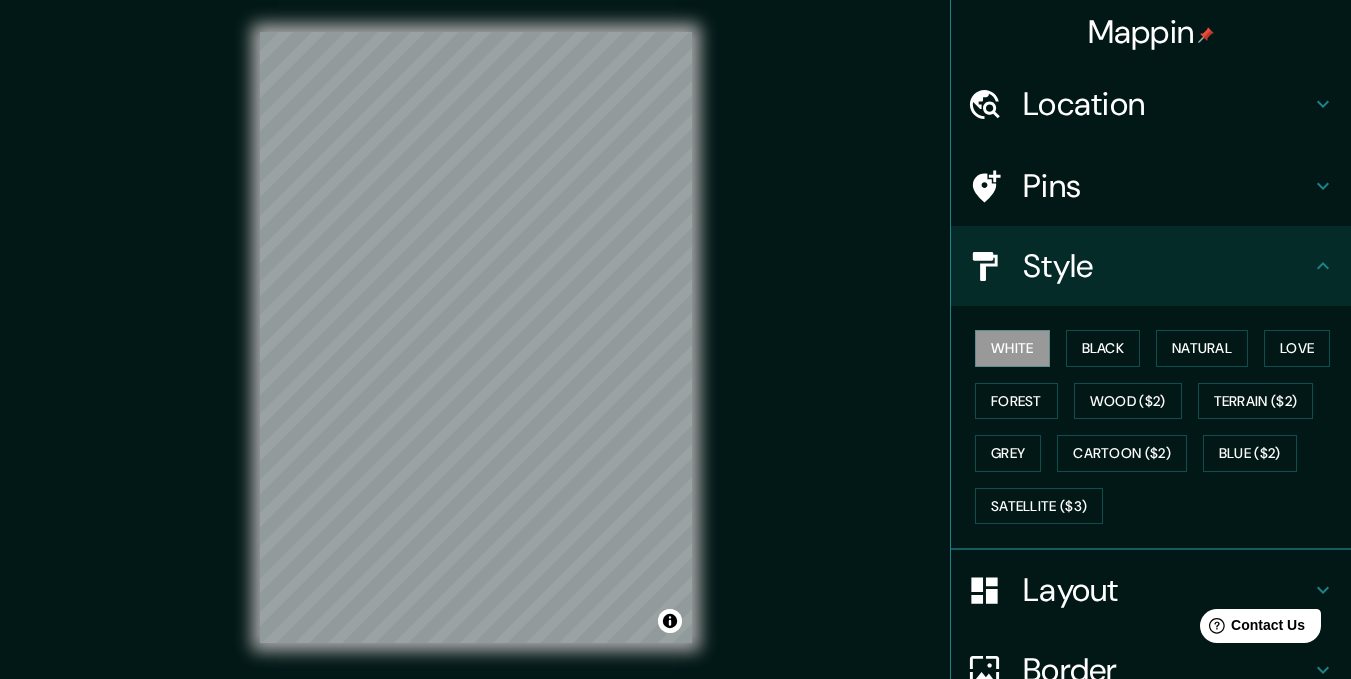 click on "Mappin Location [GEOGRAPHIC_DATA], [GEOGRAPHIC_DATA], [GEOGRAPHIC_DATA] [GEOGRAPHIC_DATA]  [GEOGRAPHIC_DATA], [GEOGRAPHIC_DATA] [GEOGRAPHIC_DATA]  [GEOGRAPHIC_DATA][PERSON_NAME], [GEOGRAPHIC_DATA], [GEOGRAPHIC_DATA] [GEOGRAPHIC_DATA]  [GEOGRAPHIC_DATA], [GEOGRAPHIC_DATA] [GEOGRAPHIC_DATA] [GEOGRAPHIC_DATA]  [GEOGRAPHIC_DATA], [GEOGRAPHIC_DATA] [PERSON_NAME], [GEOGRAPHIC_DATA] Pins Style White Black Natural Love [GEOGRAPHIC_DATA] ($2) Terrain ($2) Grey Cartoon ($2) Blue ($2) Satellite ($3) Layout Border Choose a border.  Hint : you can make layers of the frame opaque to create some cool effects. None Simple Transparent Fancy Size A4 single Create your map © Mapbox   © OpenStreetMap   Improve this map Any problems, suggestions, or concerns please email    [EMAIL_ADDRESS][DOMAIN_NAME] . . ." at bounding box center [675, 353] 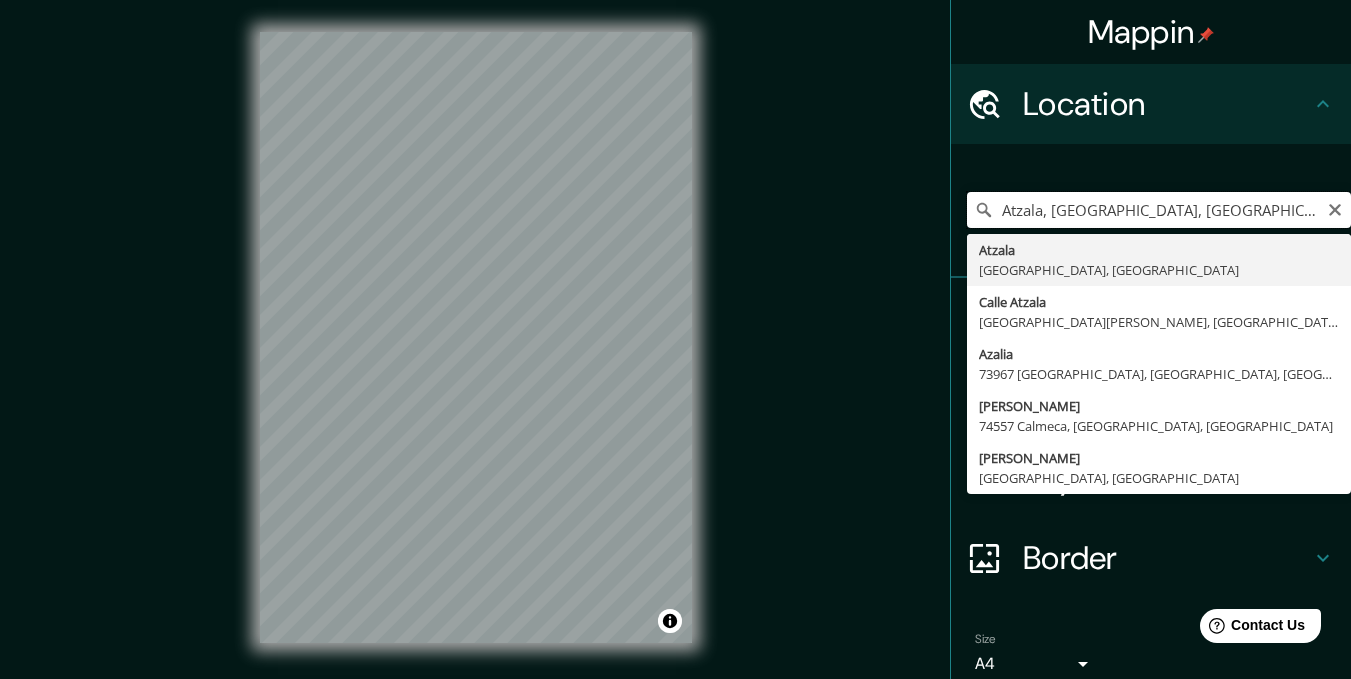 click on "Atzala, [GEOGRAPHIC_DATA], [GEOGRAPHIC_DATA]" at bounding box center [1159, 210] 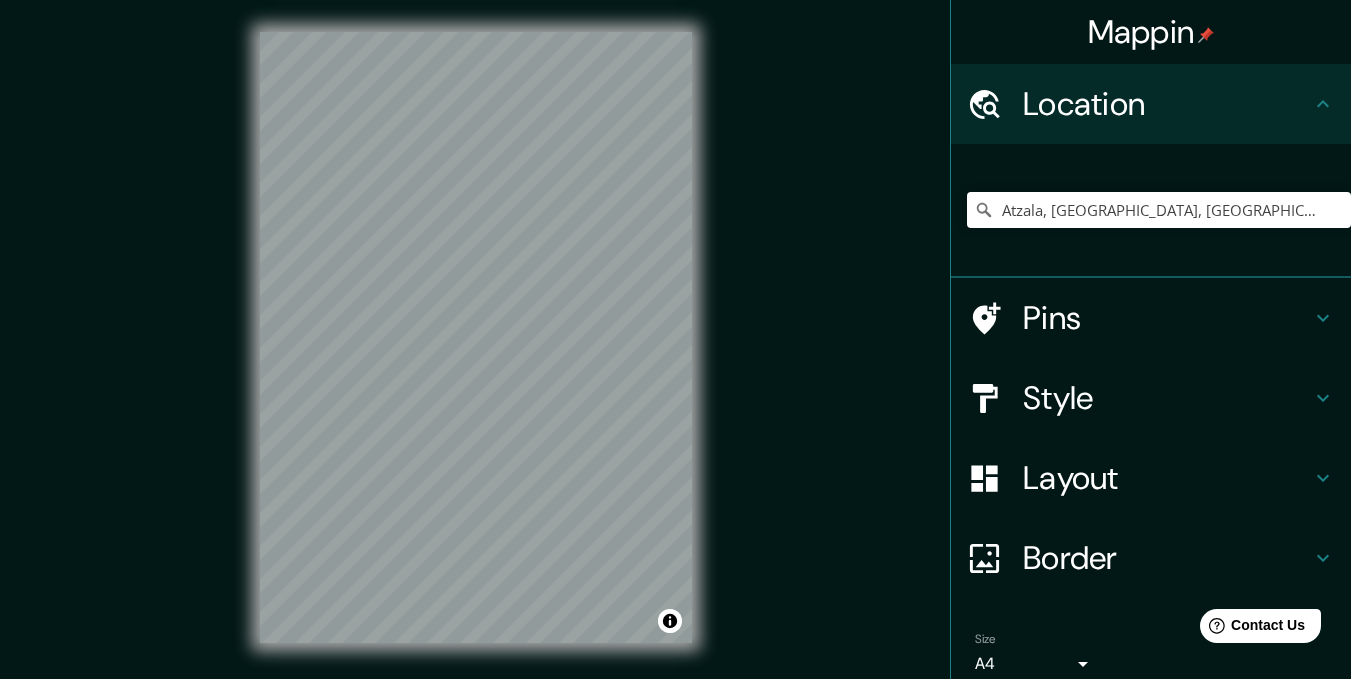 scroll, scrollTop: 86, scrollLeft: 0, axis: vertical 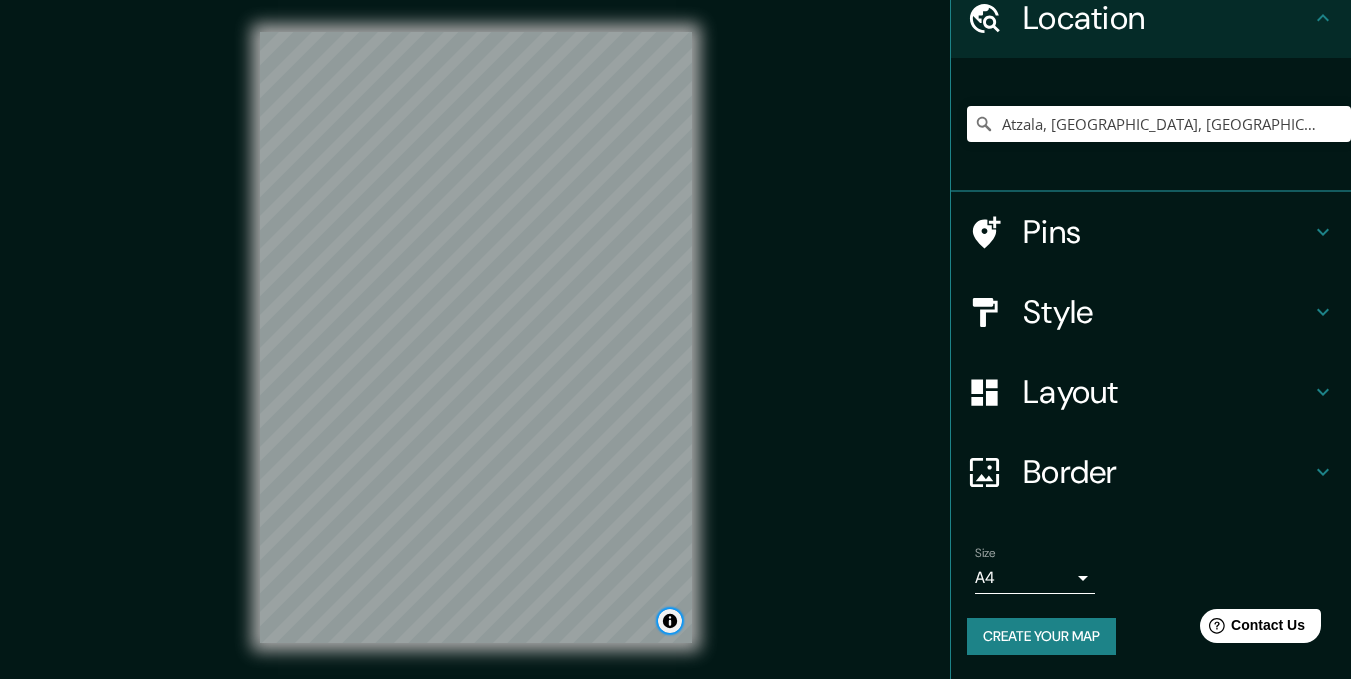 drag, startPoint x: 706, startPoint y: 396, endPoint x: 665, endPoint y: 622, distance: 229.68892 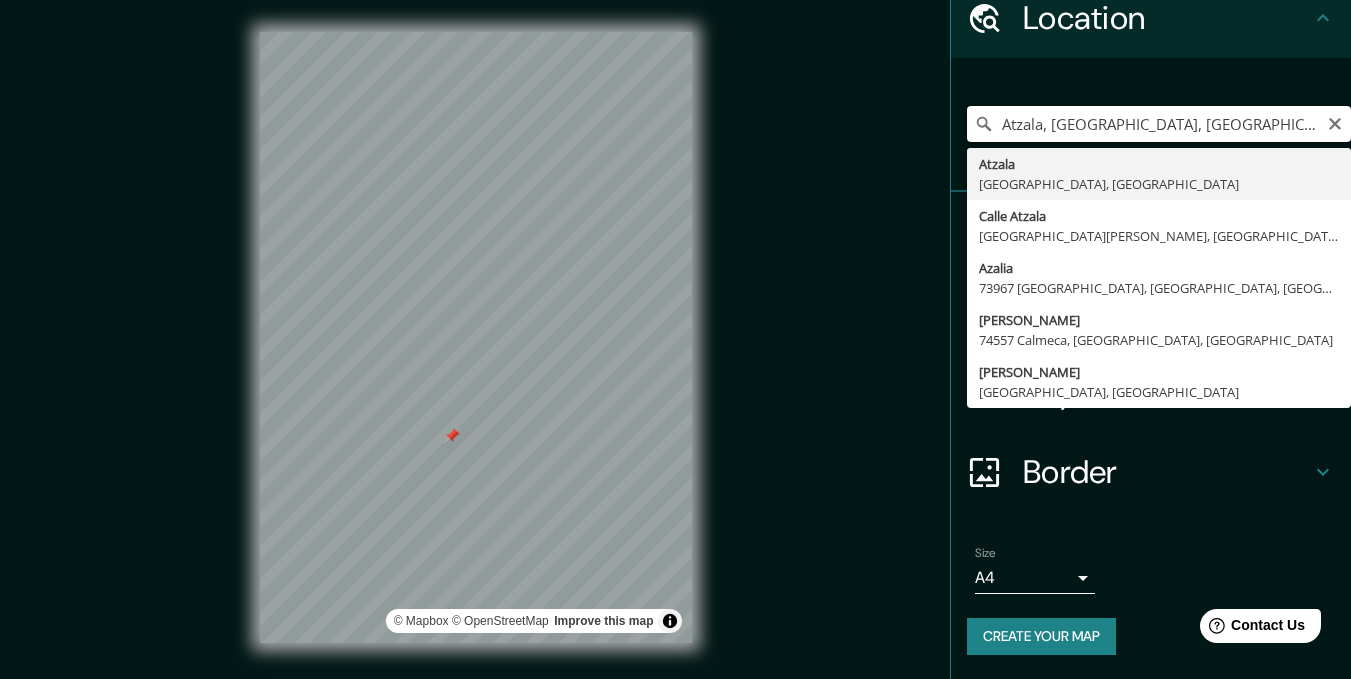 drag, startPoint x: 1044, startPoint y: 116, endPoint x: 1057, endPoint y: 121, distance: 13.928389 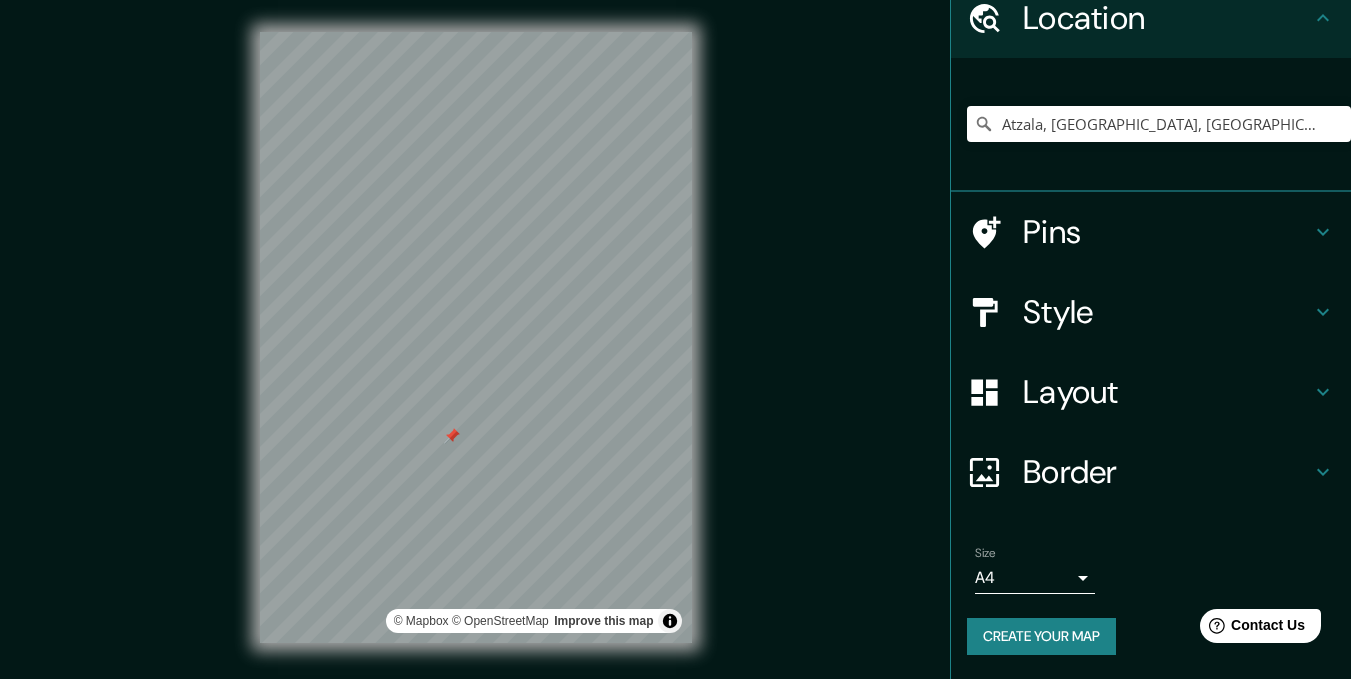 click on "Location" at bounding box center (1167, 18) 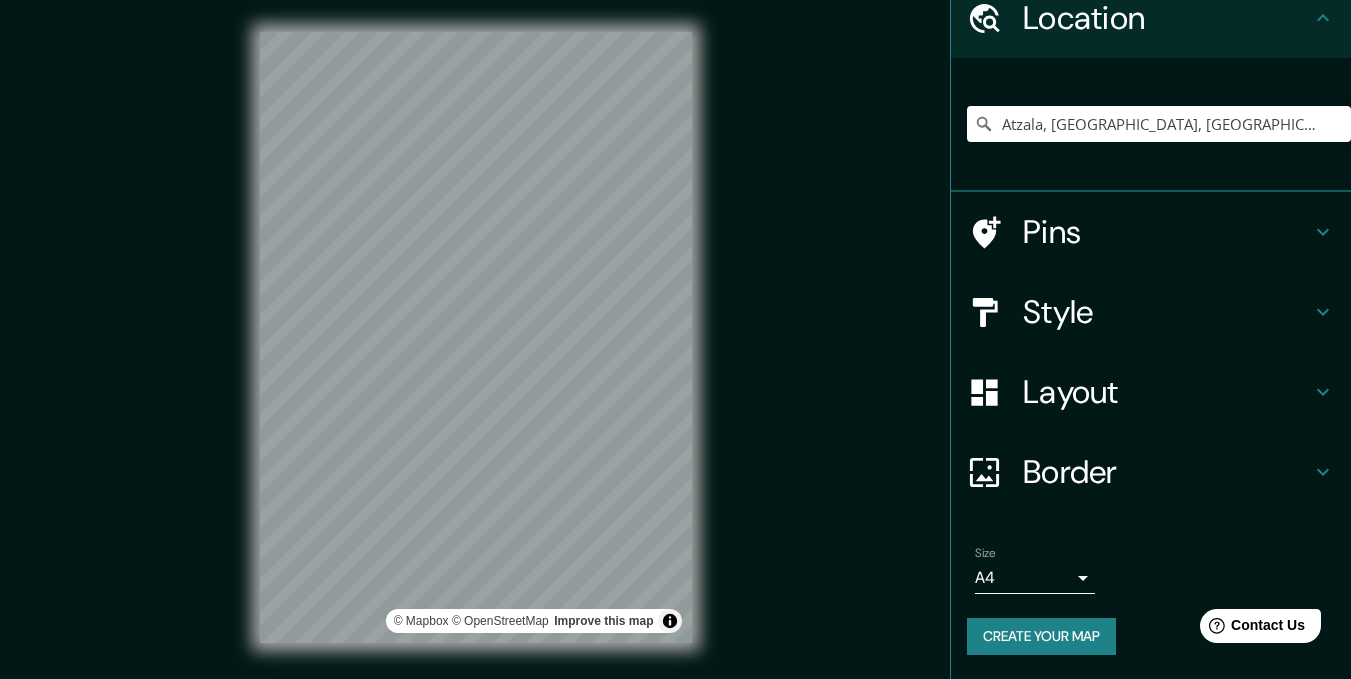 click on "Mappin Location [GEOGRAPHIC_DATA], [GEOGRAPHIC_DATA], [GEOGRAPHIC_DATA] [GEOGRAPHIC_DATA]  [GEOGRAPHIC_DATA], [GEOGRAPHIC_DATA] [GEOGRAPHIC_DATA]  [GEOGRAPHIC_DATA][PERSON_NAME], [GEOGRAPHIC_DATA], [GEOGRAPHIC_DATA] [GEOGRAPHIC_DATA], [GEOGRAPHIC_DATA], [GEOGRAPHIC_DATA] [GEOGRAPHIC_DATA] [GEOGRAPHIC_DATA]  [GEOGRAPHIC_DATA], [GEOGRAPHIC_DATA], [GEOGRAPHIC_DATA] [GEOGRAPHIC_DATA][PERSON_NAME][GEOGRAPHIC_DATA], [GEOGRAPHIC_DATA] Pins Style Layout Border Choose a border.  Hint : you can make layers of the frame opaque to create some cool effects. None Simple Transparent Fancy Size A4 single Create your map © Mapbox   © OpenStreetMap   Improve this map Any problems, suggestions, or concerns please email    [EMAIL_ADDRESS][DOMAIN_NAME] . . ." at bounding box center (675, 353) 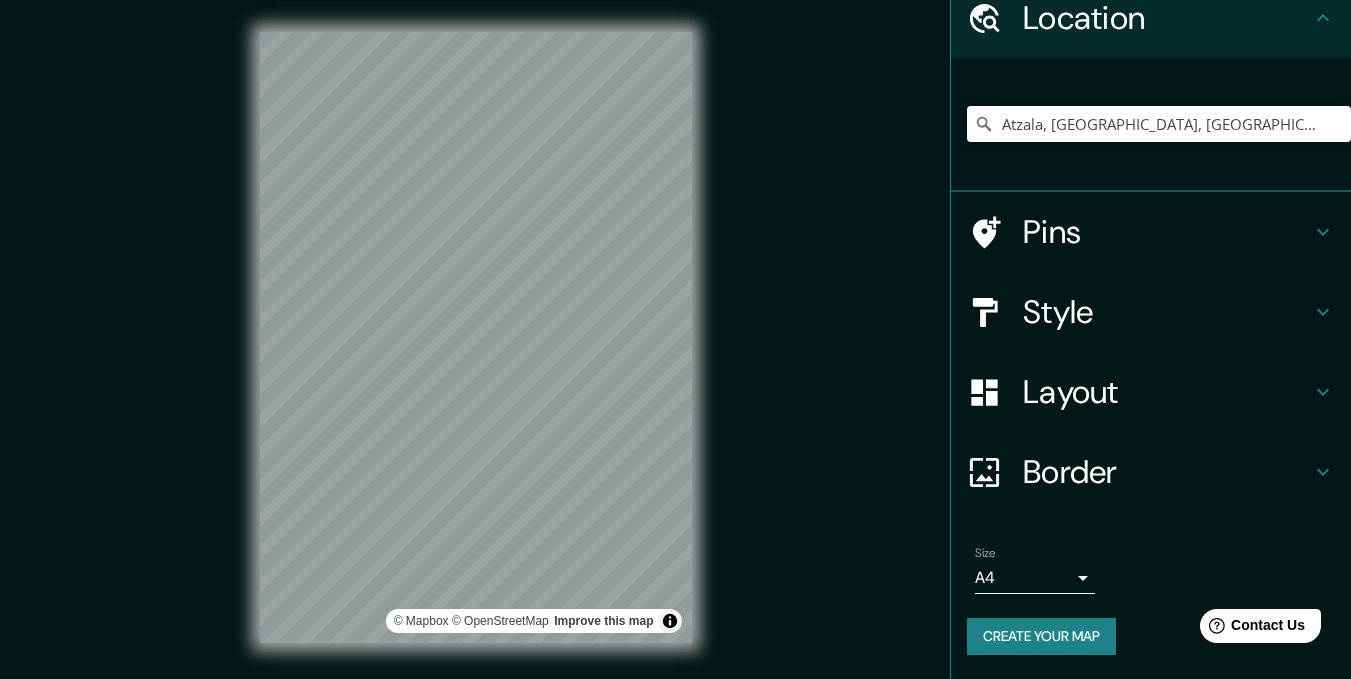 click on "© Mapbox   © OpenStreetMap   Improve this map" at bounding box center (476, 337) 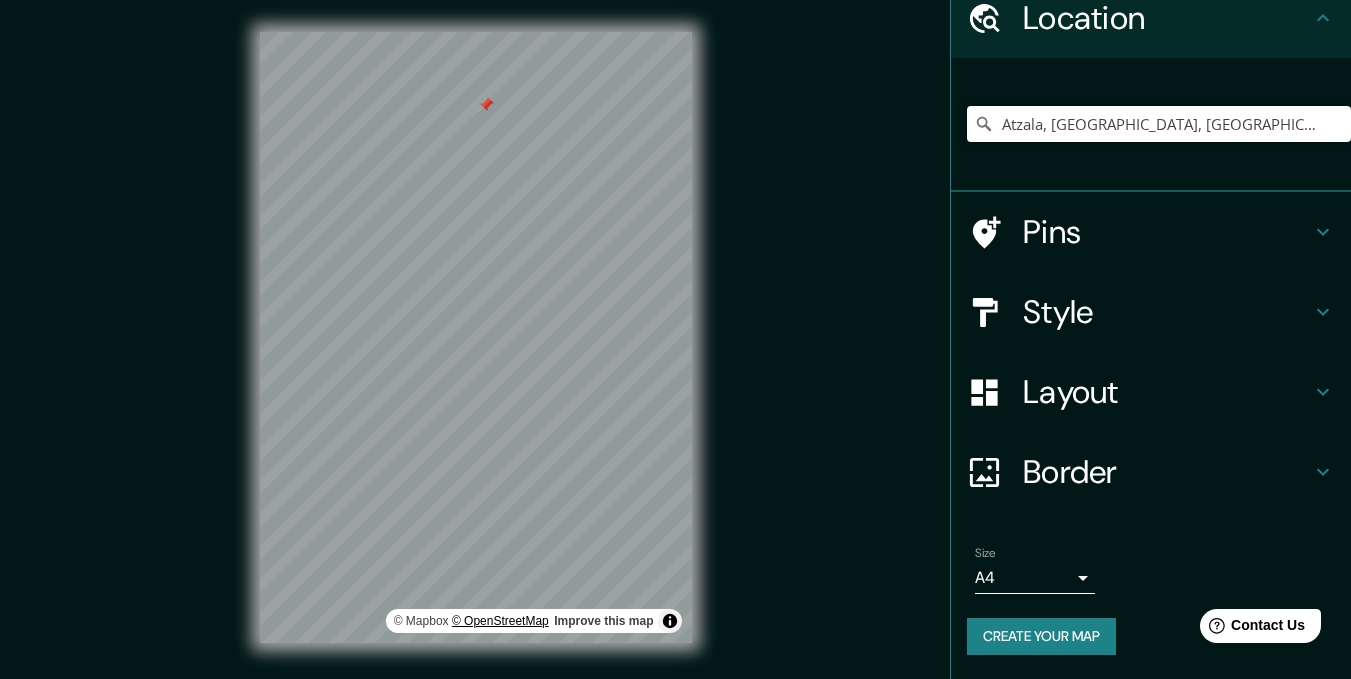 click on "© OpenStreetMap" at bounding box center (500, 621) 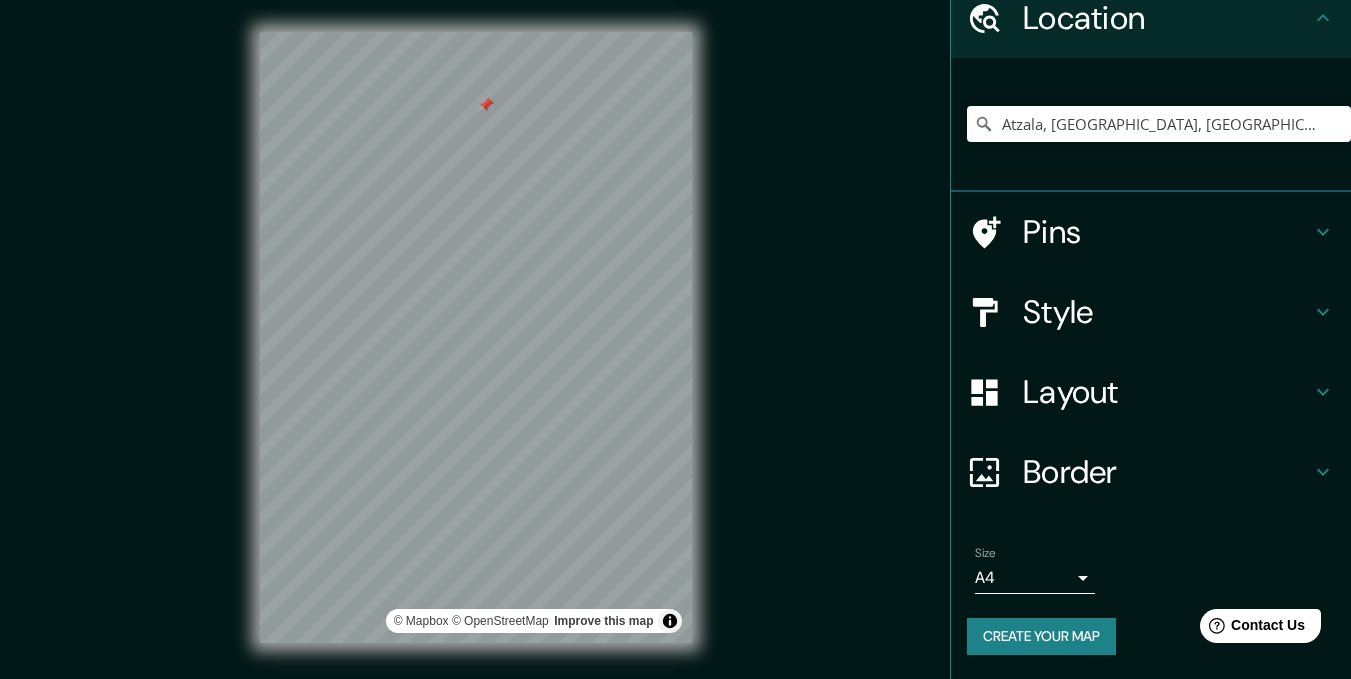 click on "Pins" at bounding box center [1167, 232] 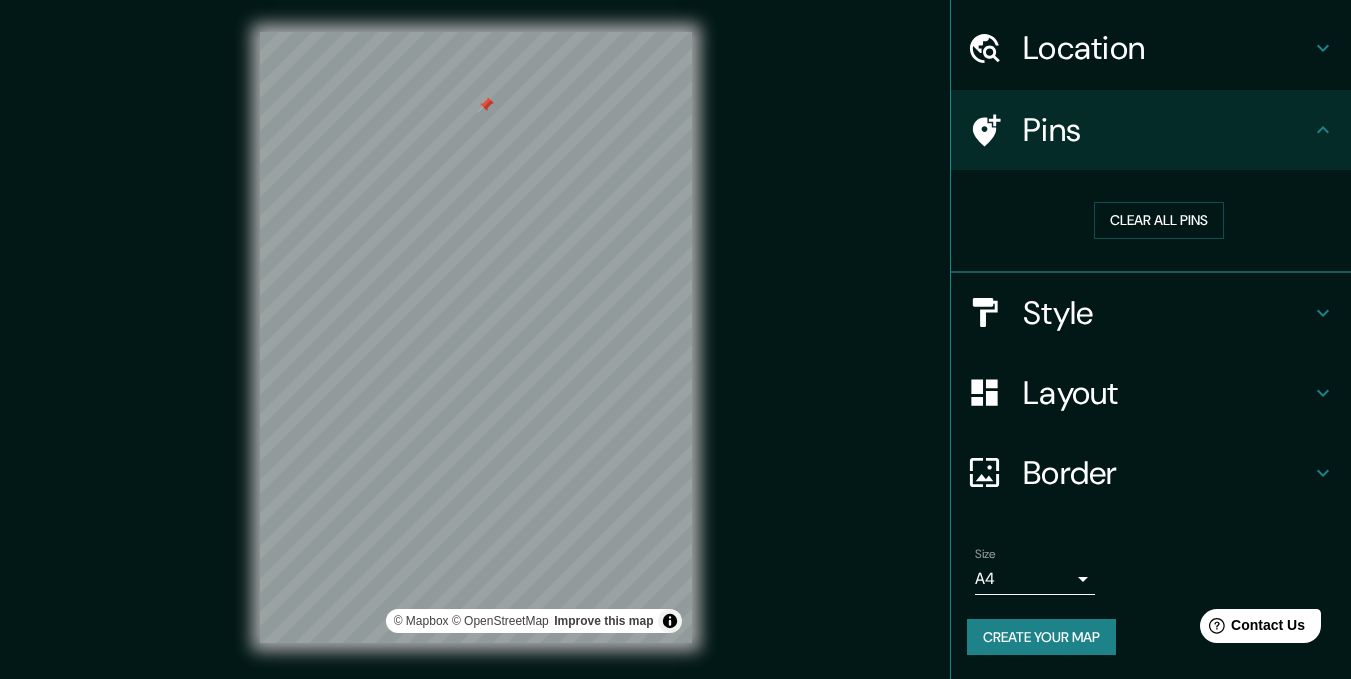 scroll, scrollTop: 56, scrollLeft: 0, axis: vertical 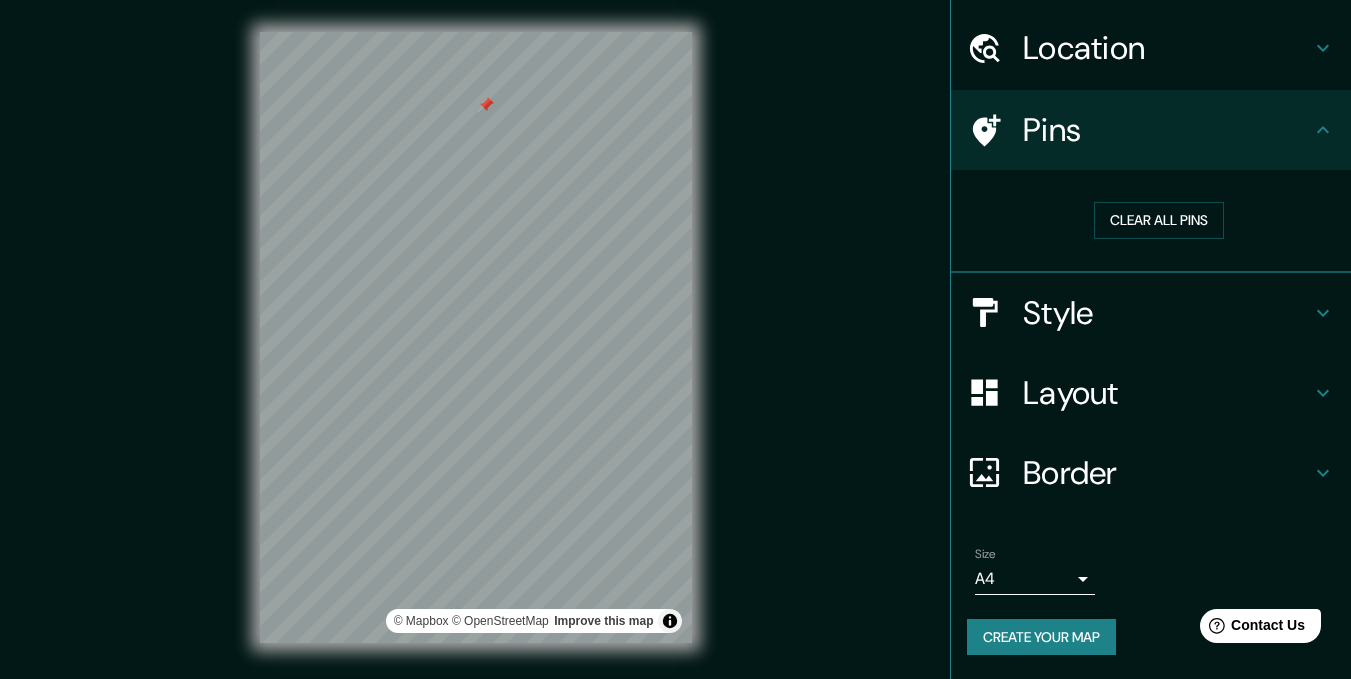click on "Style" at bounding box center [1167, 313] 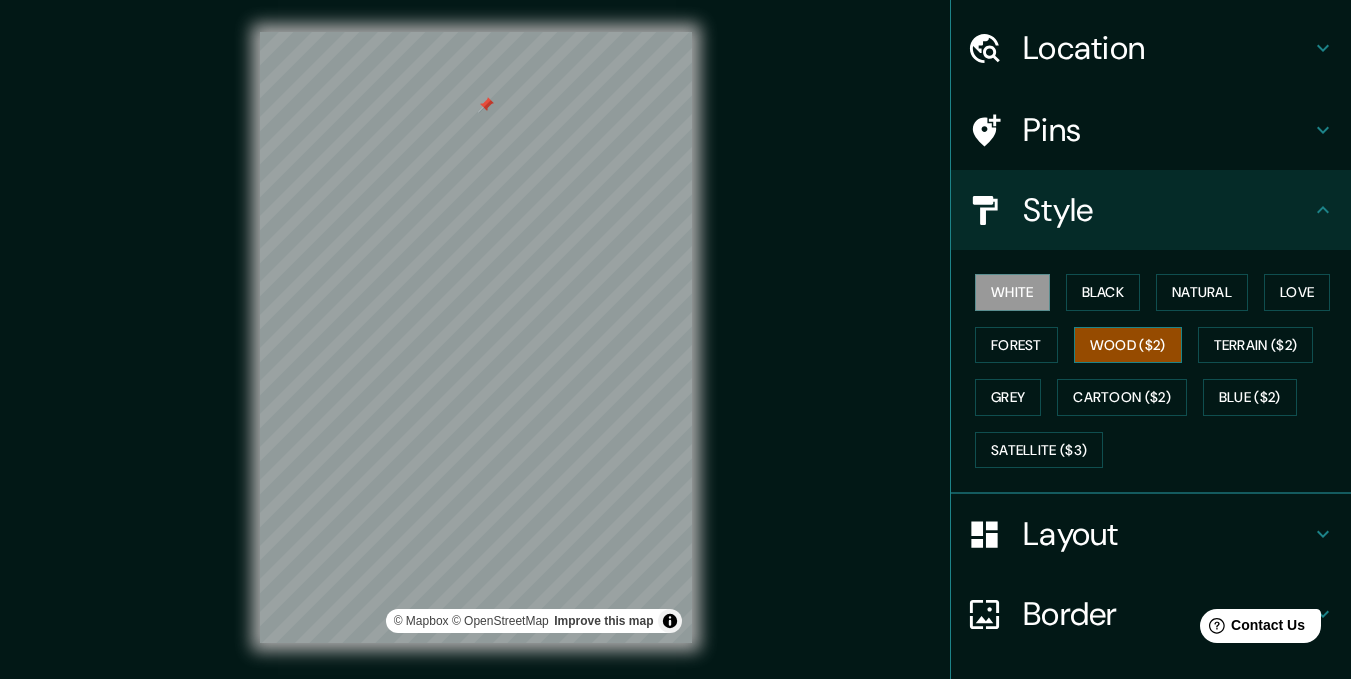 click on "Wood ($2)" at bounding box center (1128, 345) 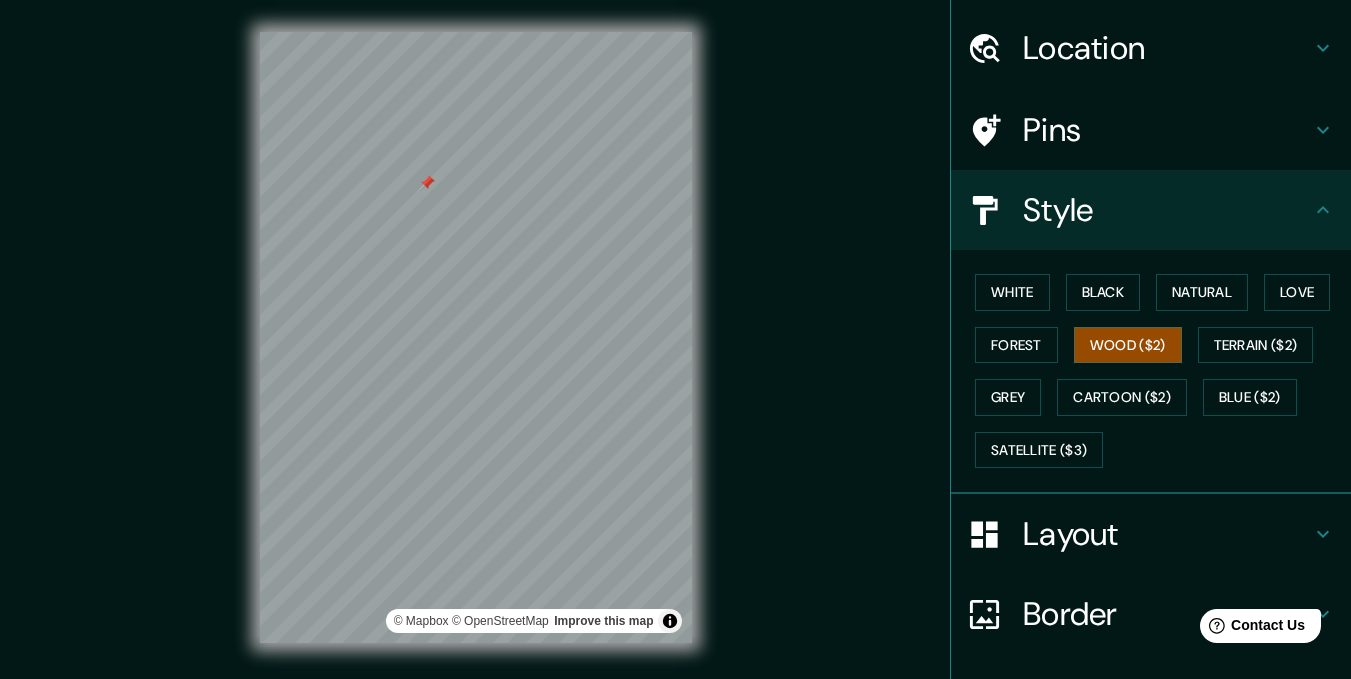 click on "Location" at bounding box center [1167, 48] 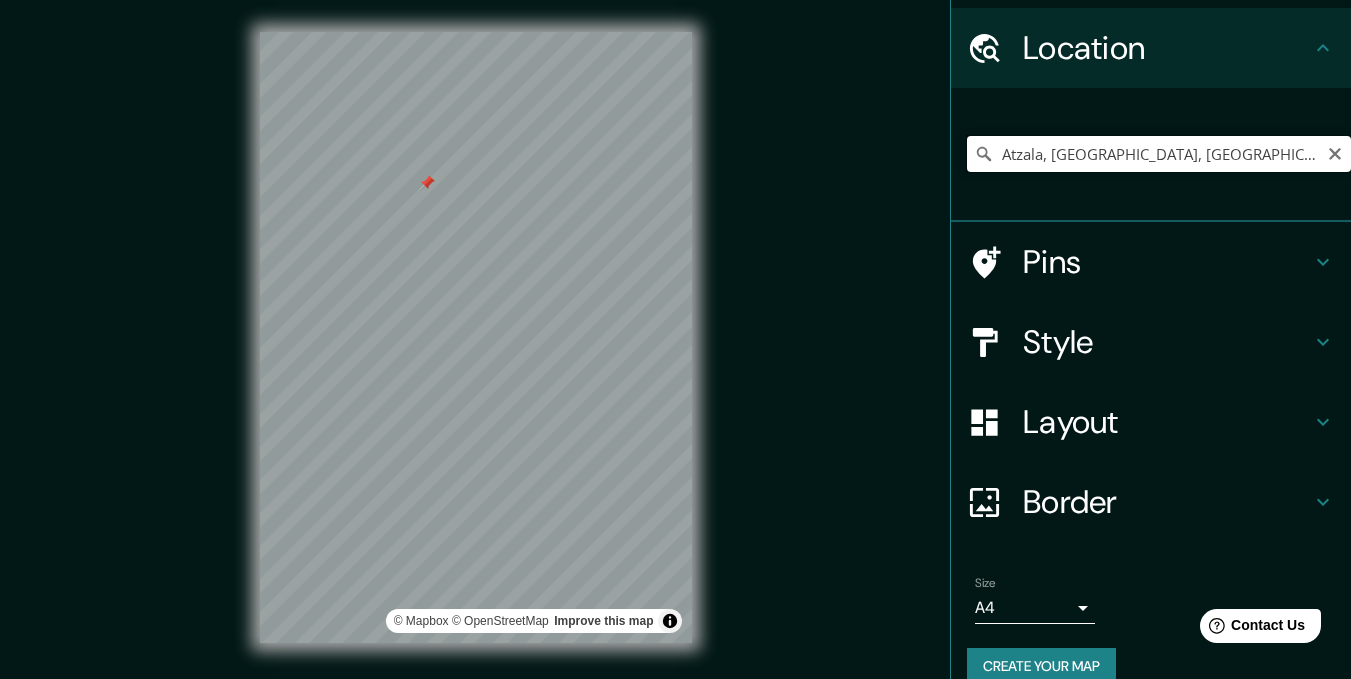 click on "Atzala, [GEOGRAPHIC_DATA], [GEOGRAPHIC_DATA]" at bounding box center [1159, 154] 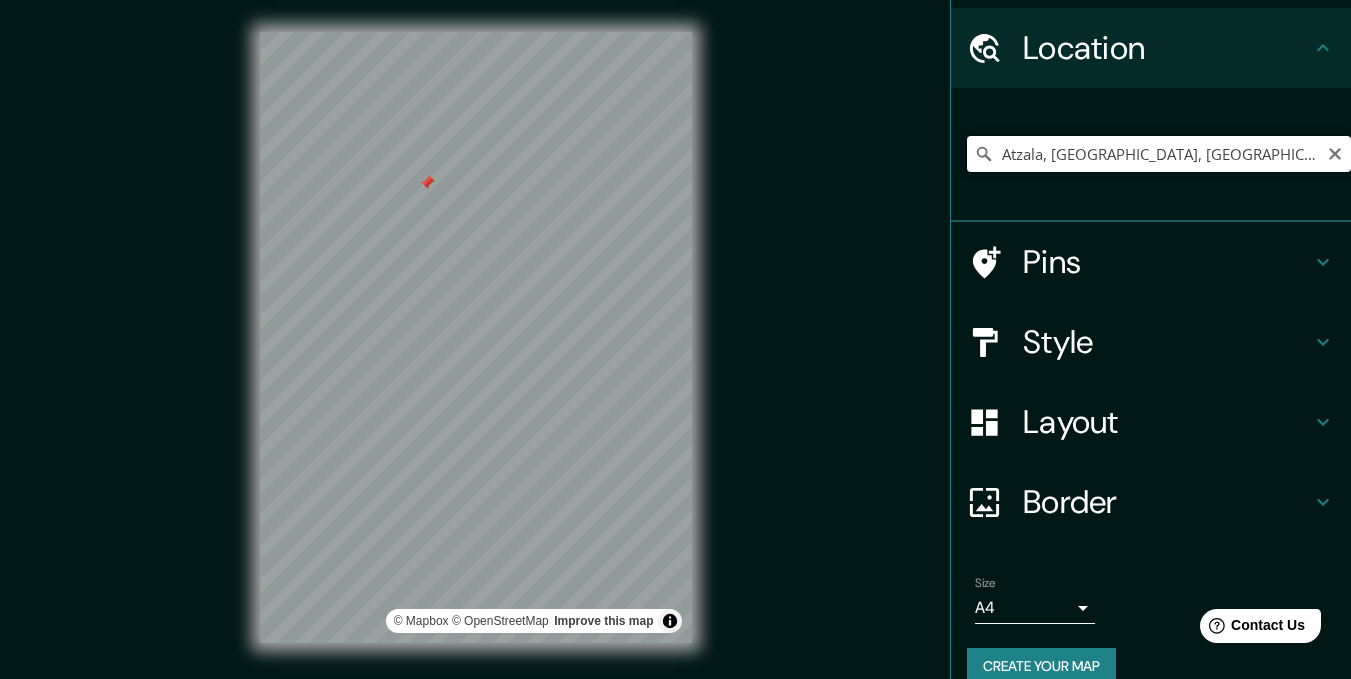click on "Atzala, [GEOGRAPHIC_DATA], [GEOGRAPHIC_DATA]" at bounding box center (1159, 154) 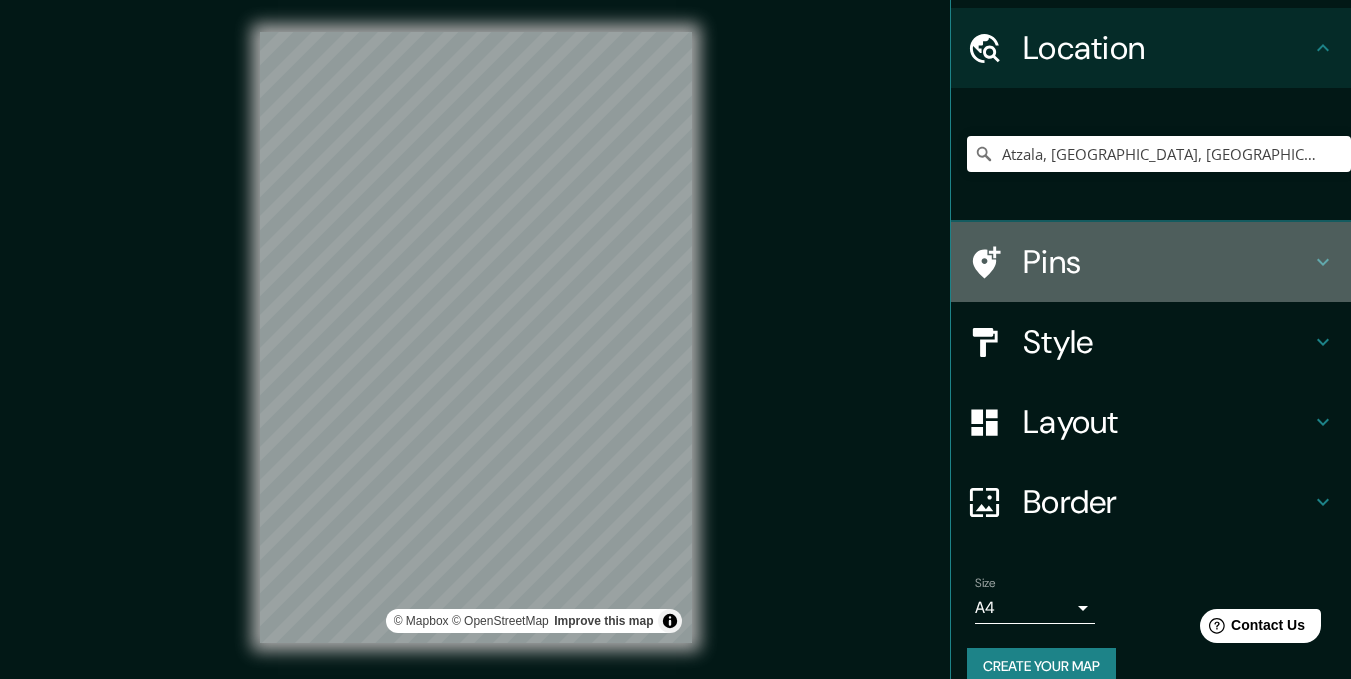 click on "Pins" at bounding box center [1167, 262] 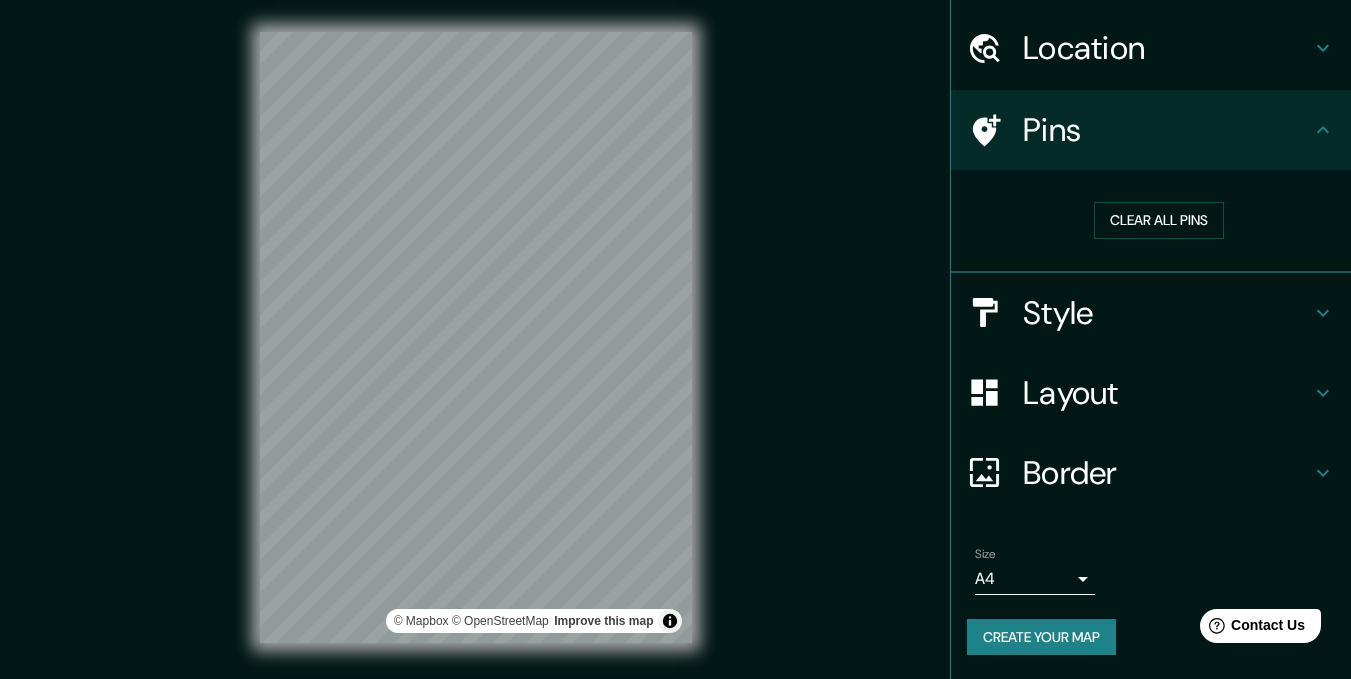 click on "Style" at bounding box center (1167, 313) 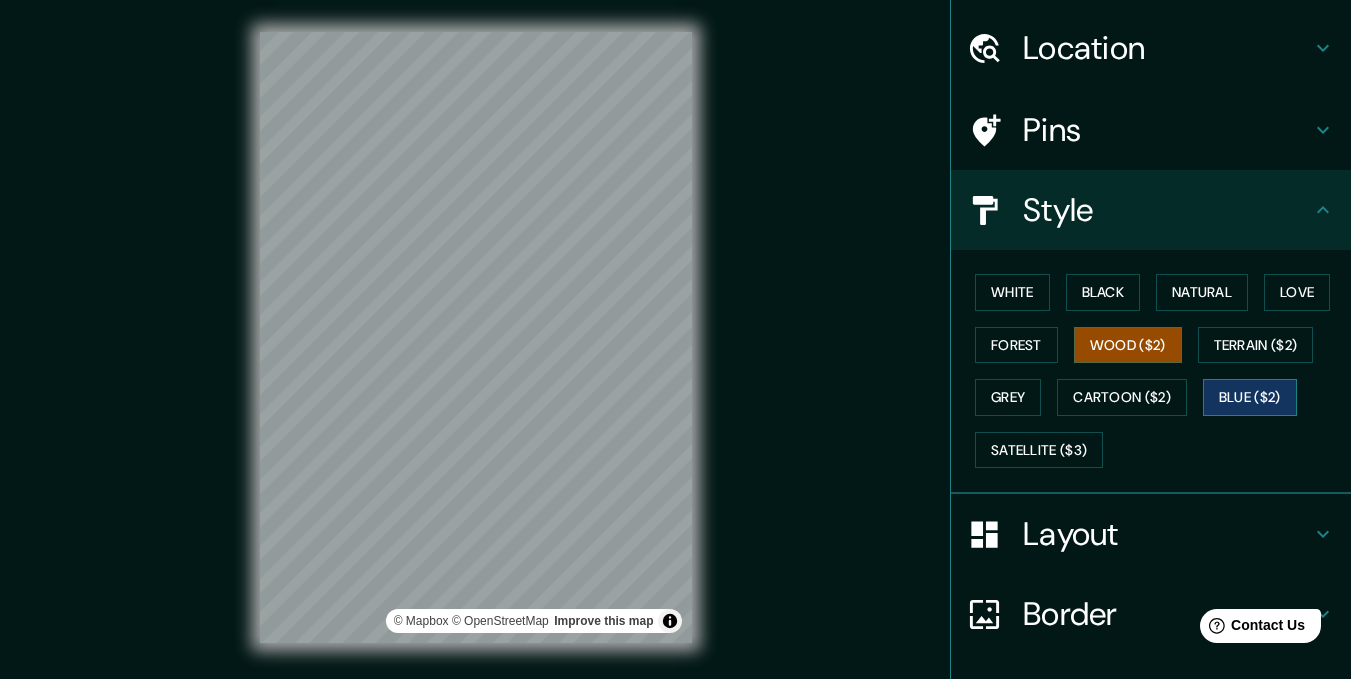 click on "Blue ($2)" at bounding box center [1250, 397] 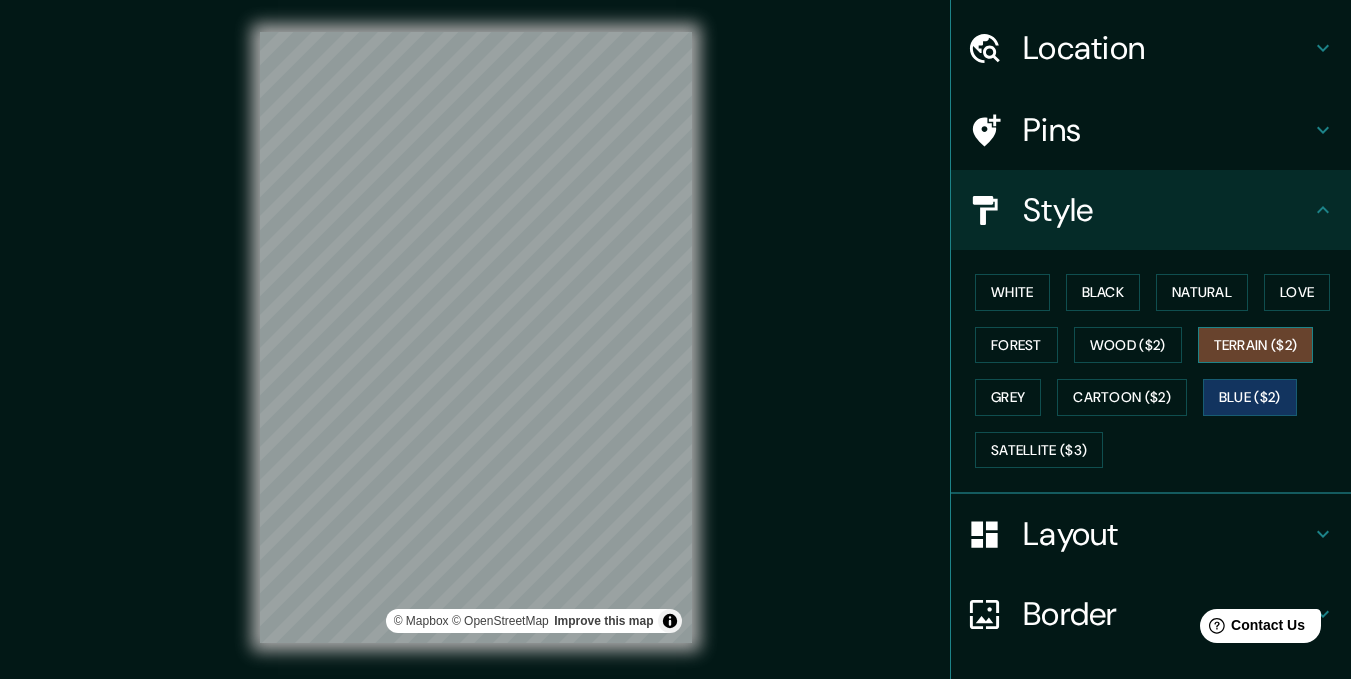 click on "Terrain ($2)" at bounding box center [1256, 345] 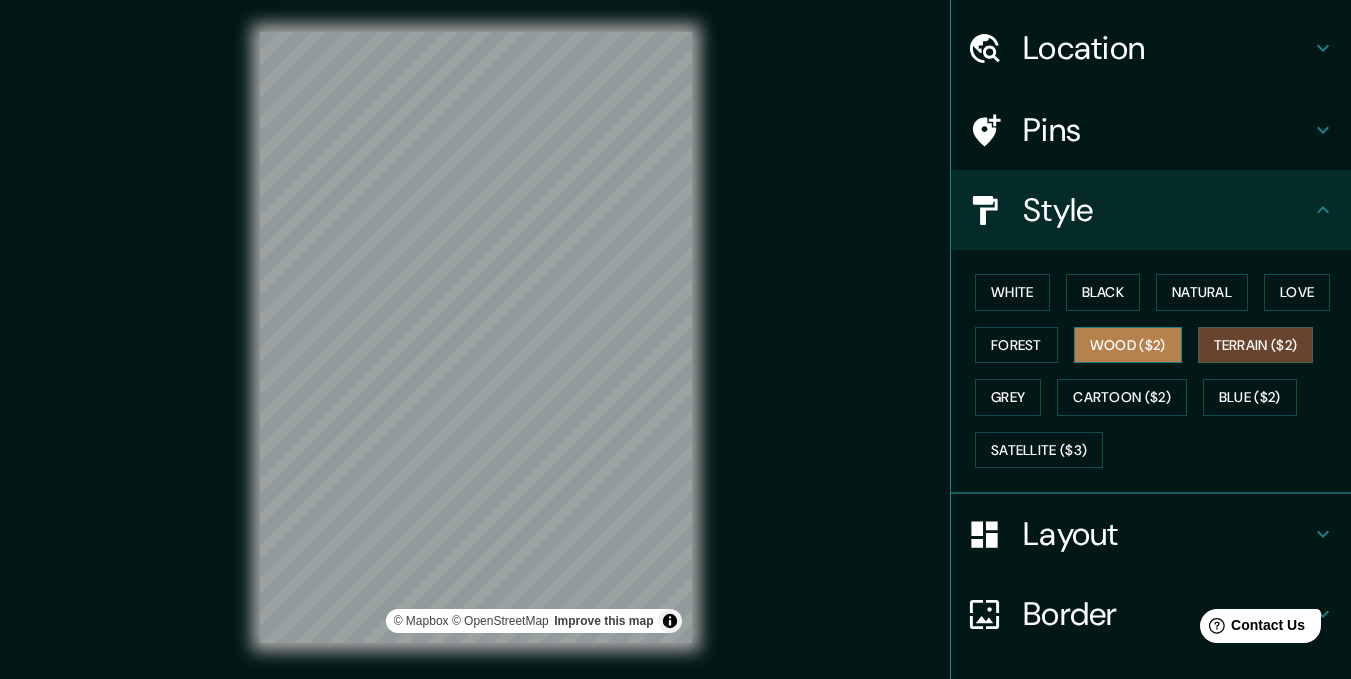 click on "Wood ($2)" at bounding box center [1128, 345] 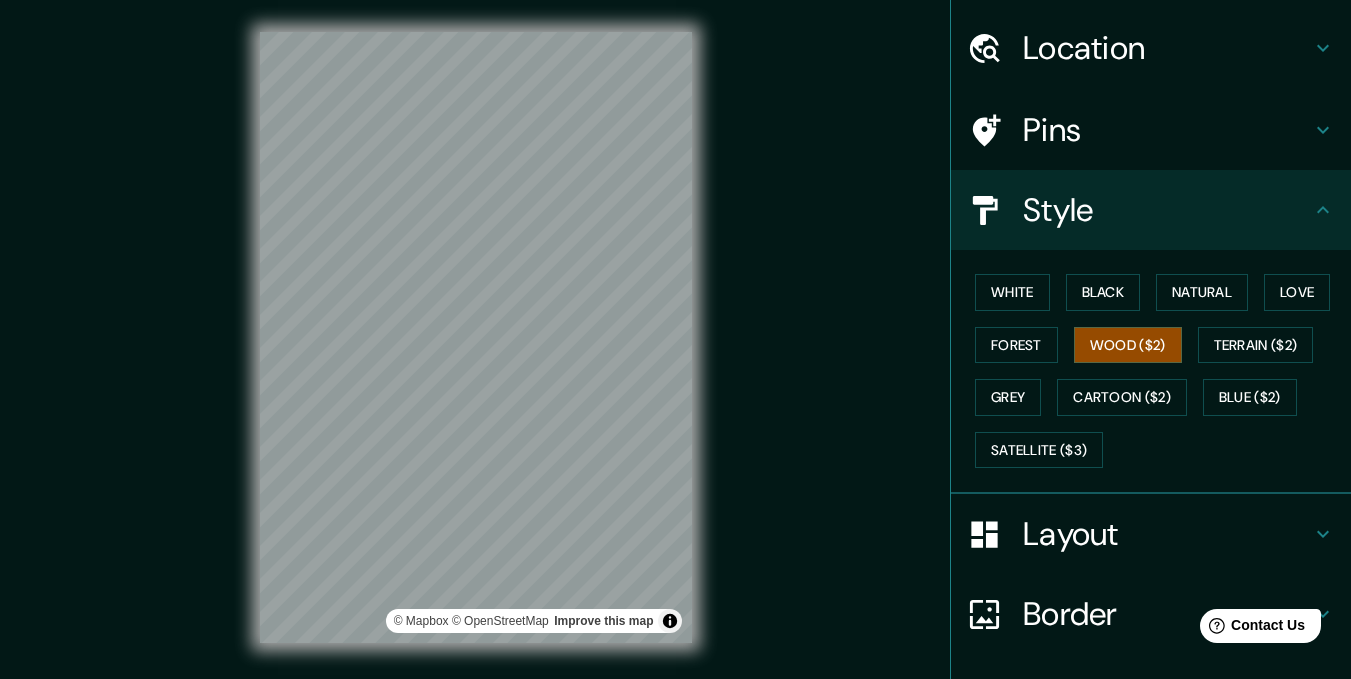click on "White Black Natural Love Forest Wood ($2) Terrain ($2) Grey Cartoon ($2) Blue ($2) Satellite ($3)" at bounding box center [1159, 371] 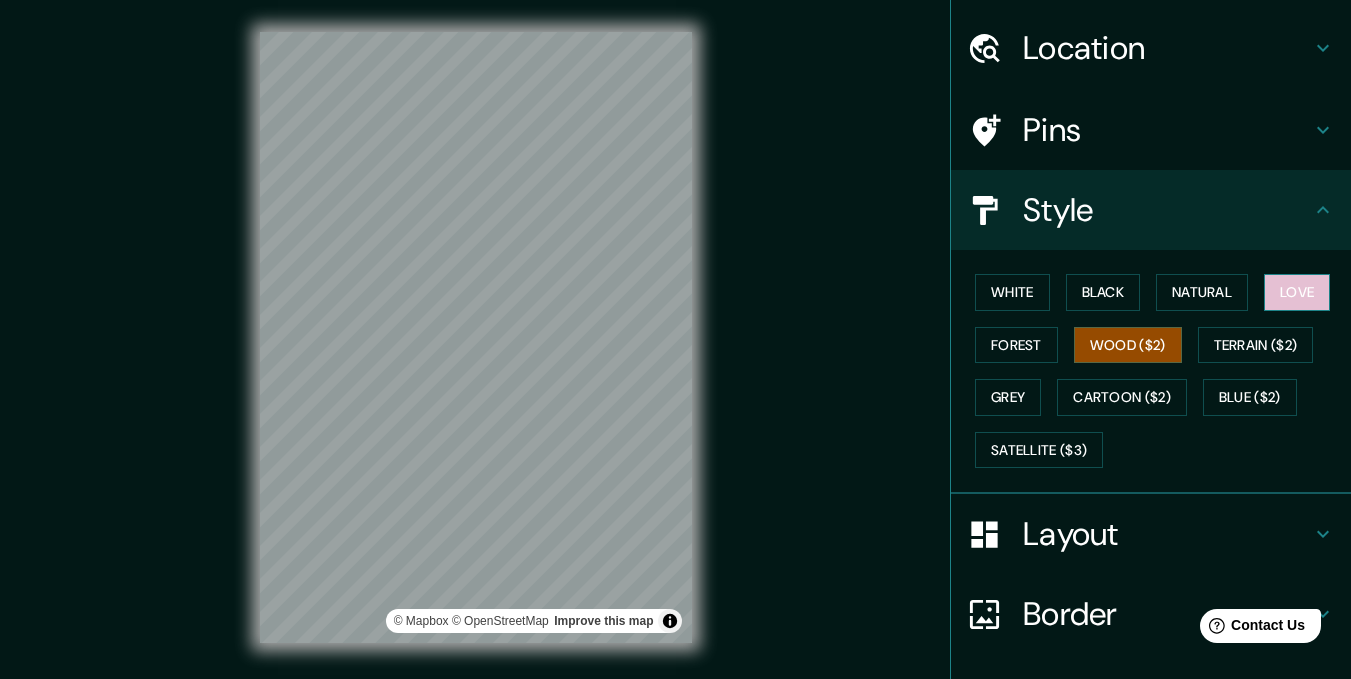 click on "Love" at bounding box center [1297, 292] 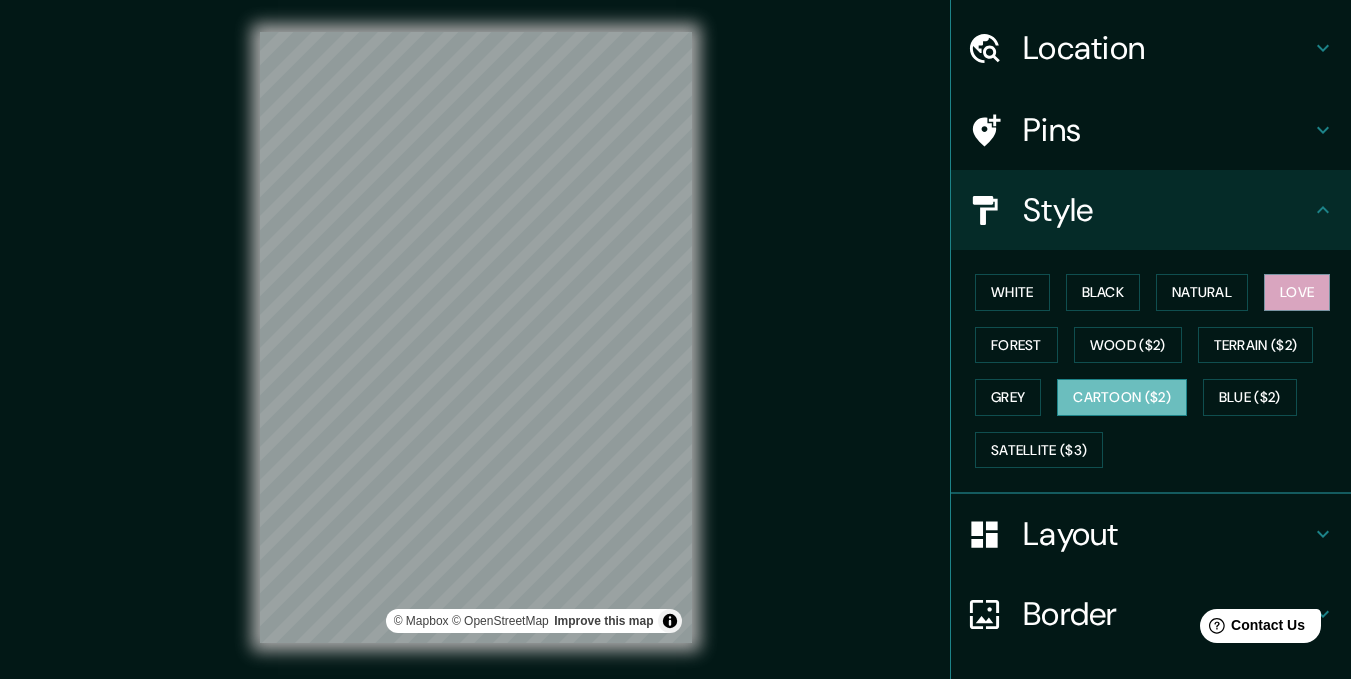 click on "Cartoon ($2)" at bounding box center (1122, 397) 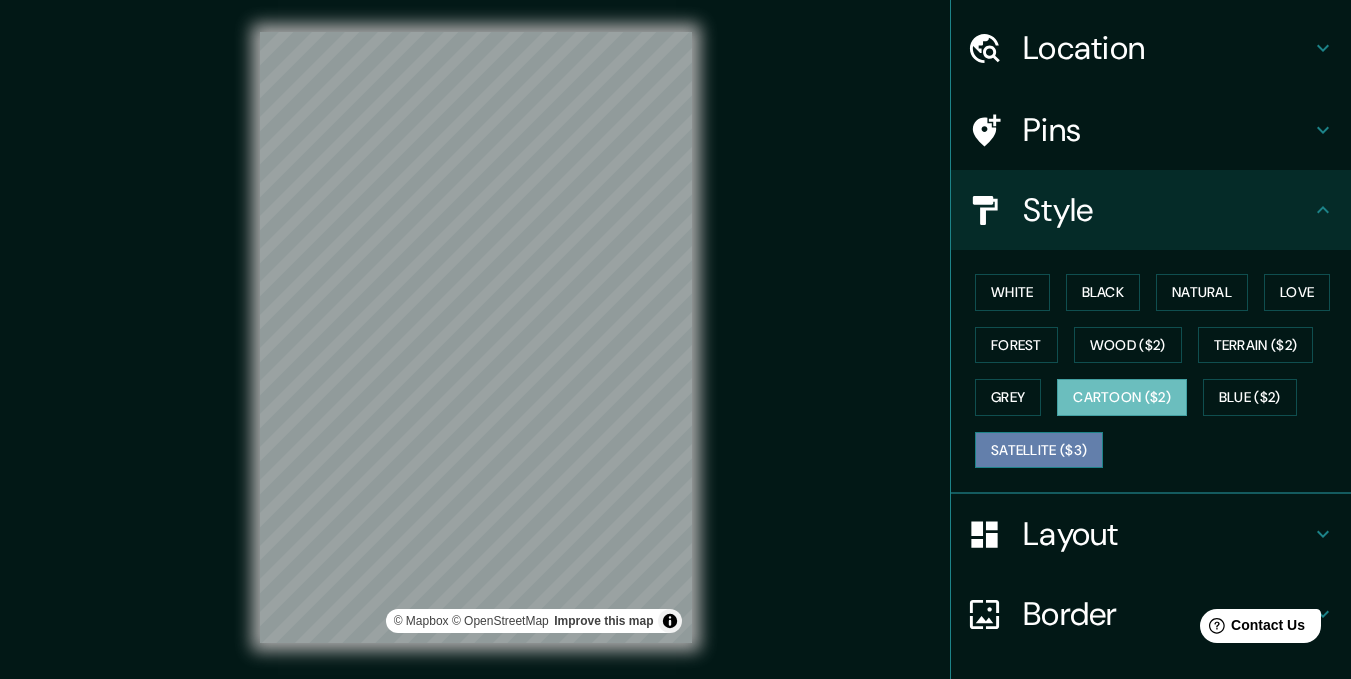 click on "Satellite ($3)" at bounding box center [1039, 450] 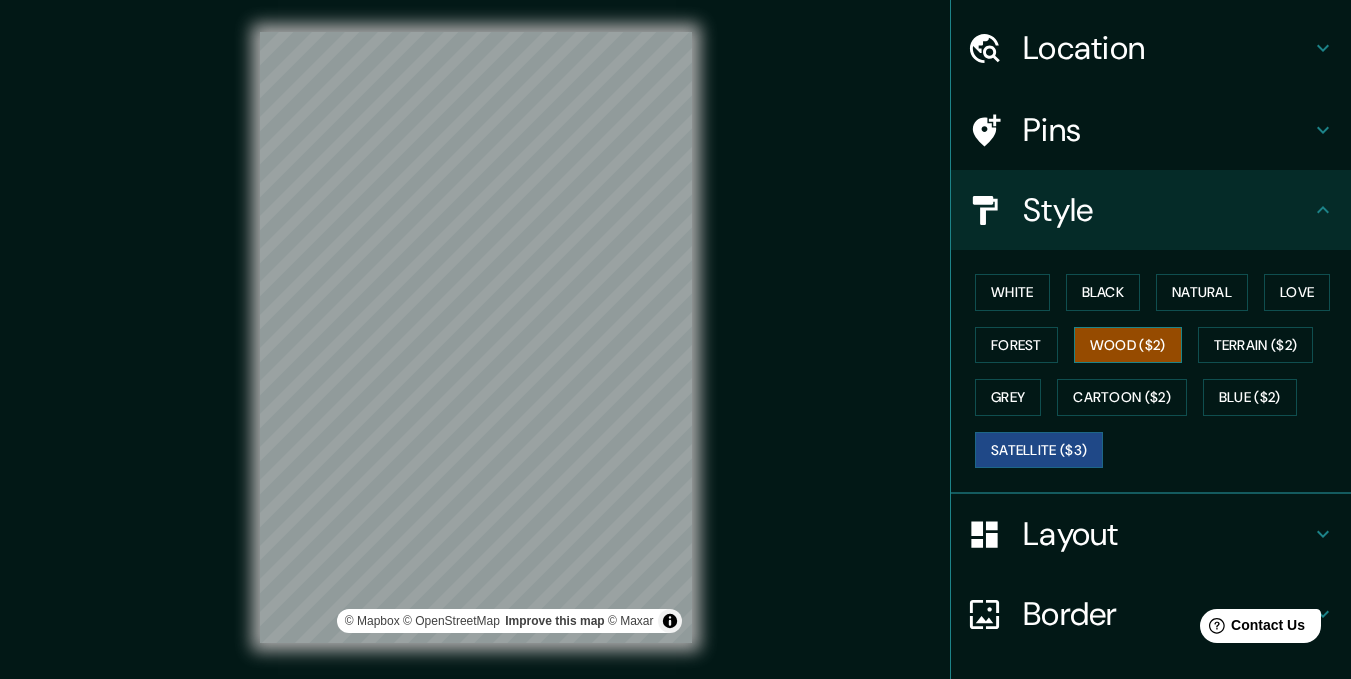 click on "Wood ($2)" at bounding box center [1128, 345] 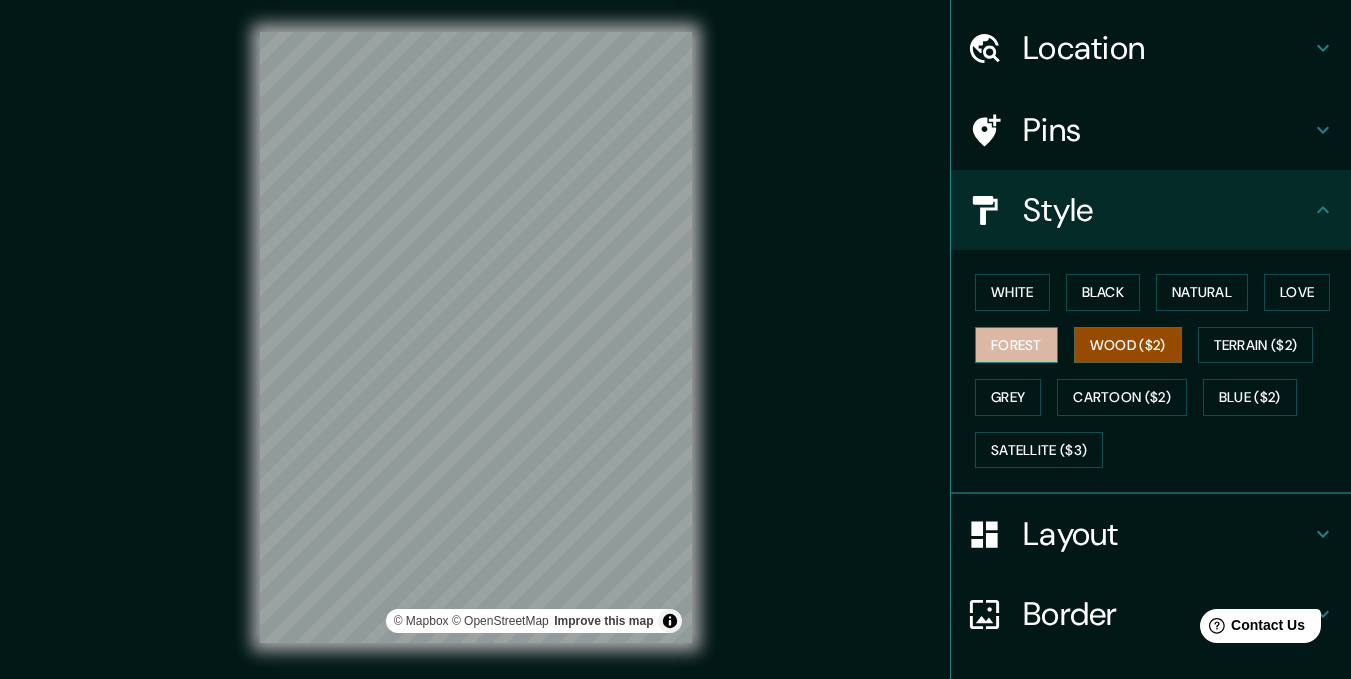 click on "Forest" at bounding box center [1016, 345] 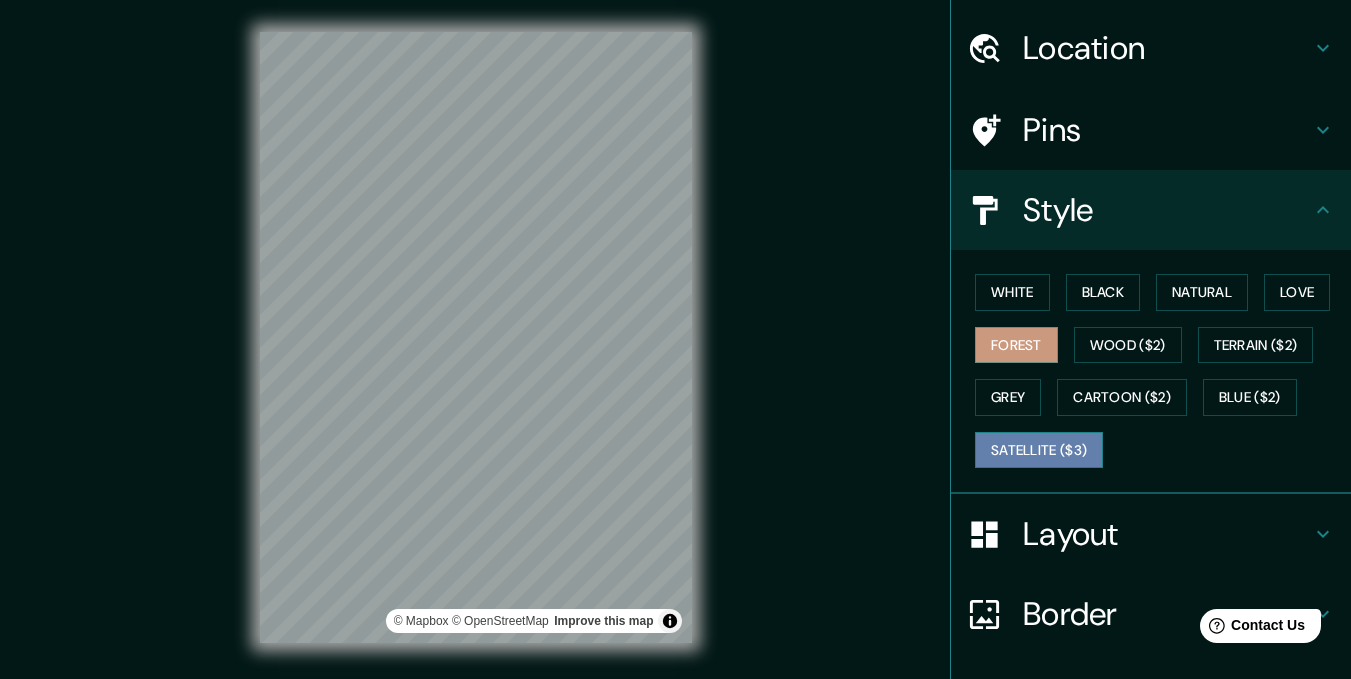 click on "Satellite ($3)" at bounding box center (1039, 450) 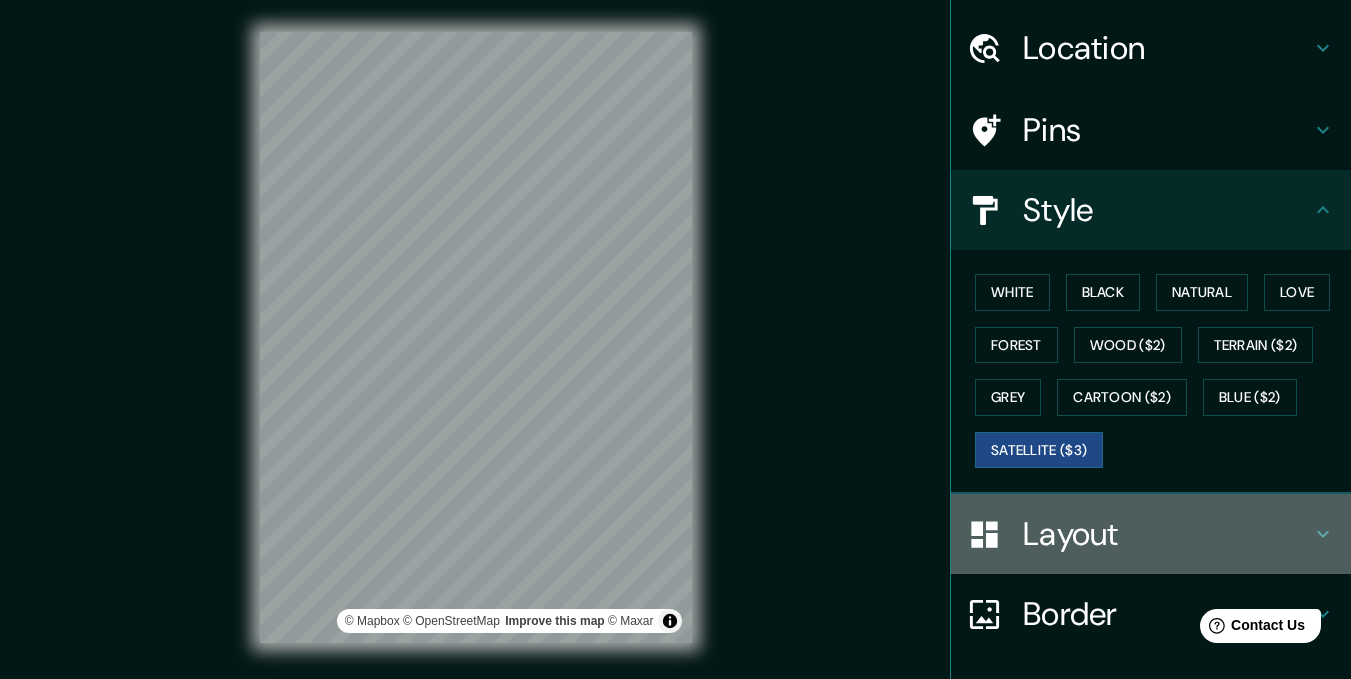 click on "Layout" at bounding box center [1167, 534] 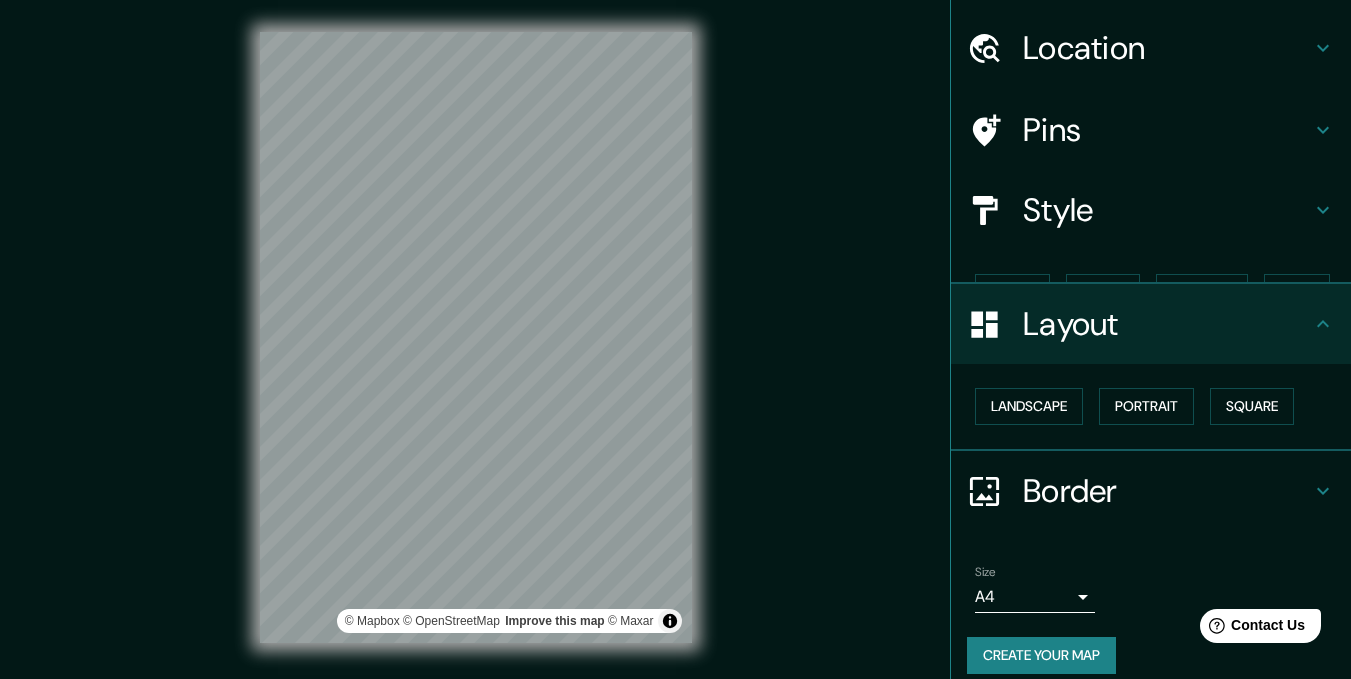 scroll, scrollTop: 40, scrollLeft: 0, axis: vertical 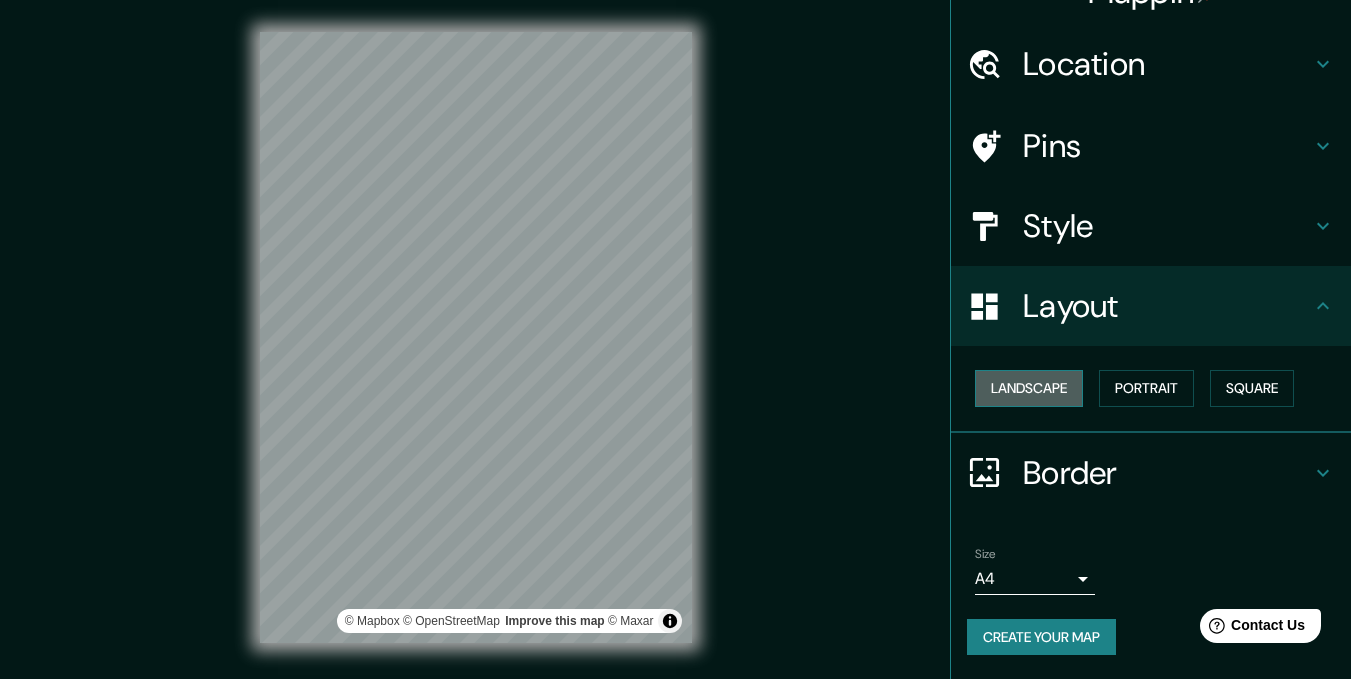 click on "Landscape" at bounding box center [1029, 388] 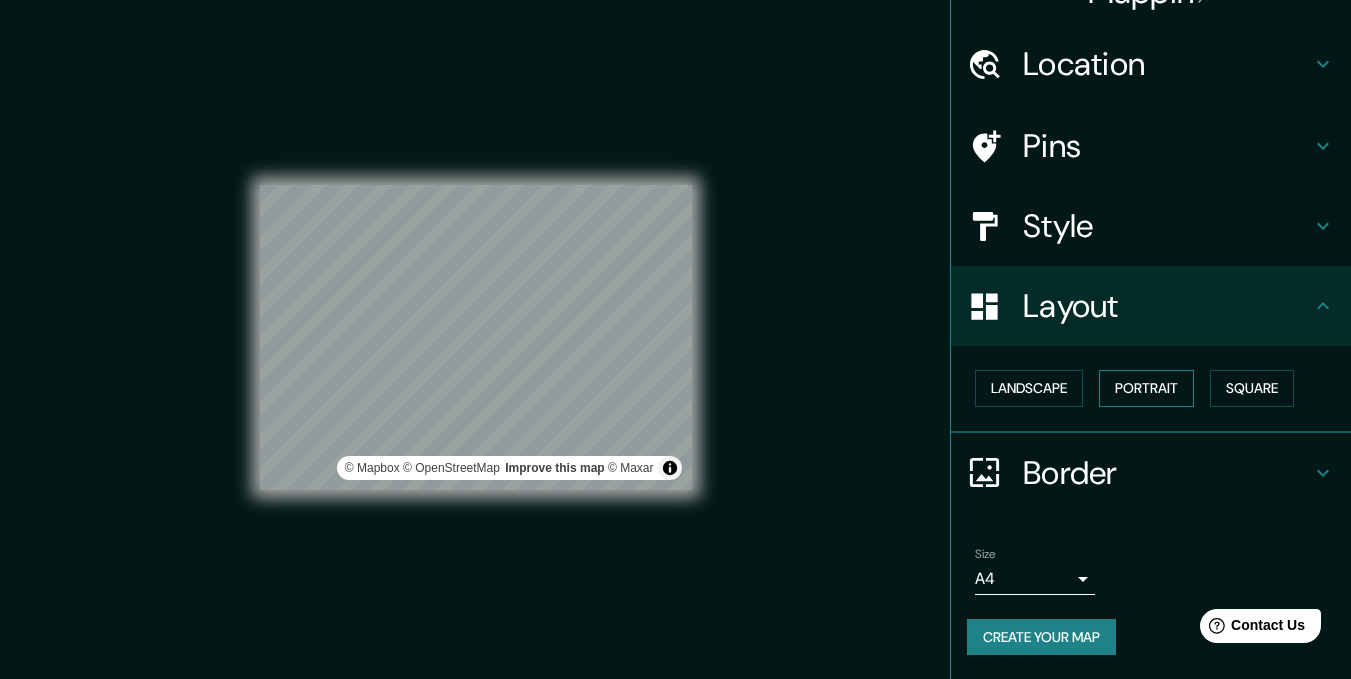 click on "Portrait" at bounding box center [1146, 388] 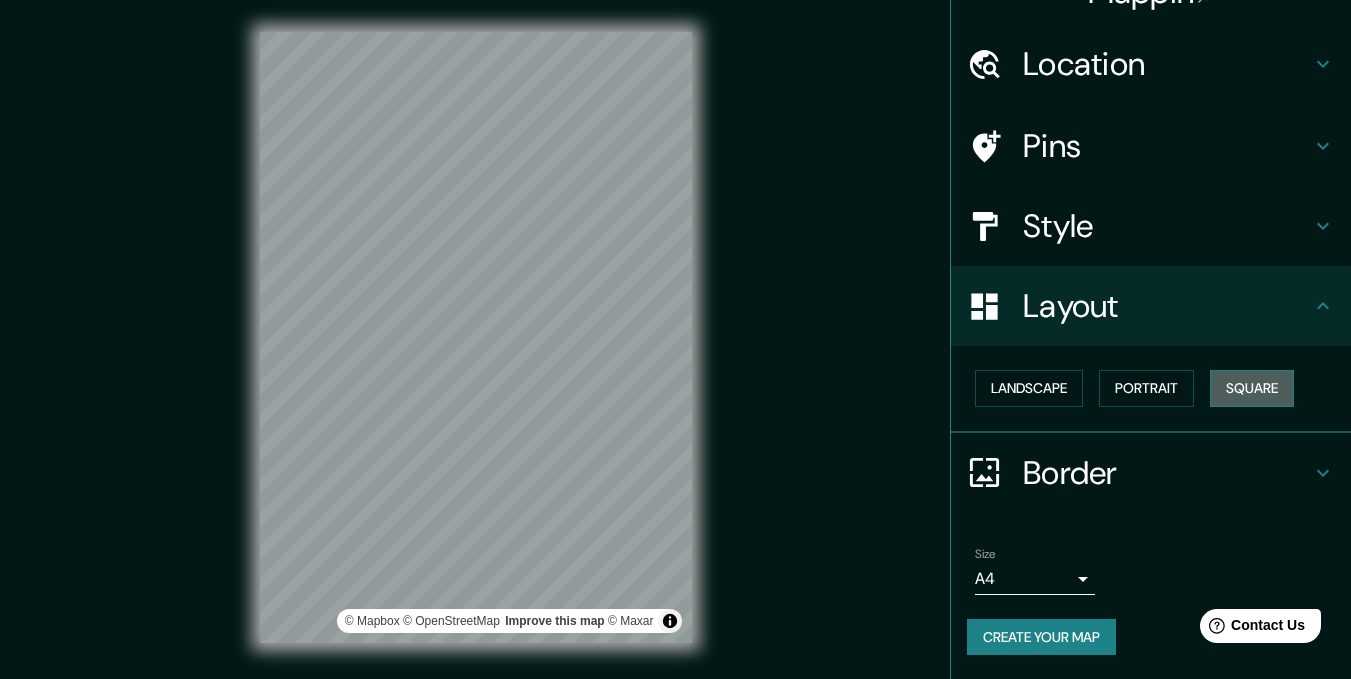 click on "Square" at bounding box center [1252, 388] 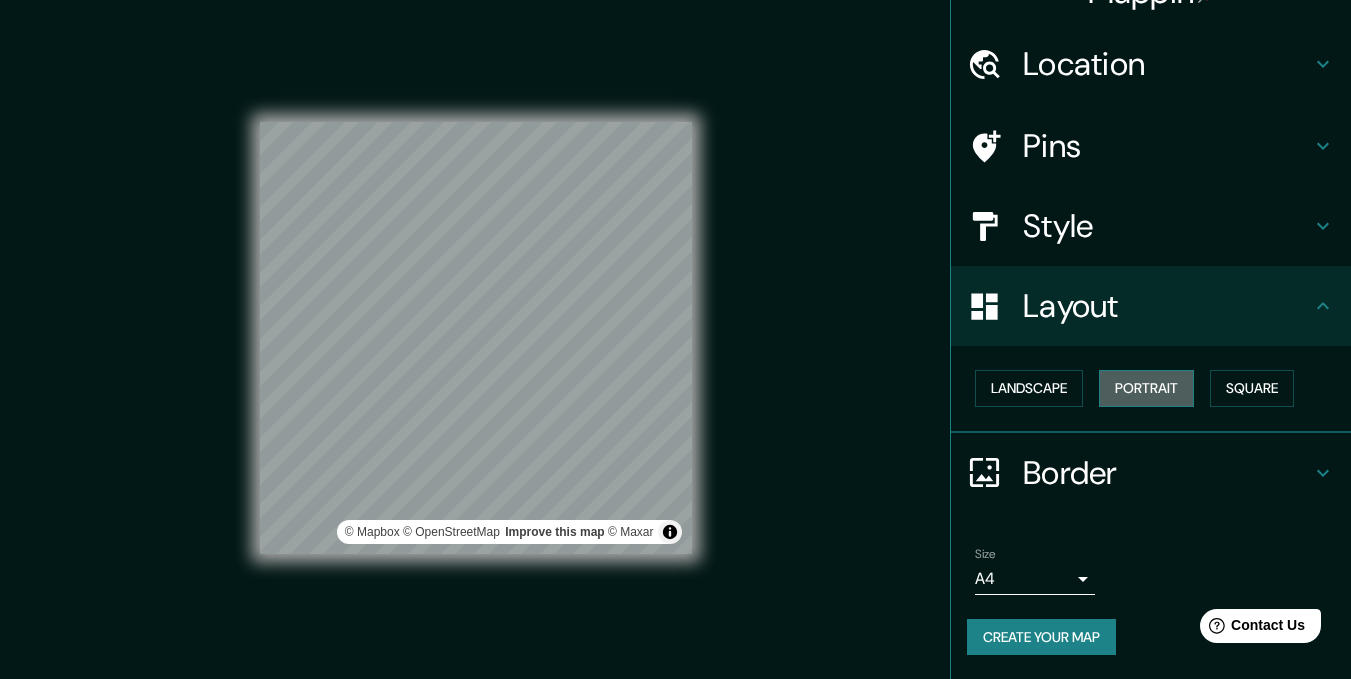 click on "Portrait" at bounding box center (1146, 388) 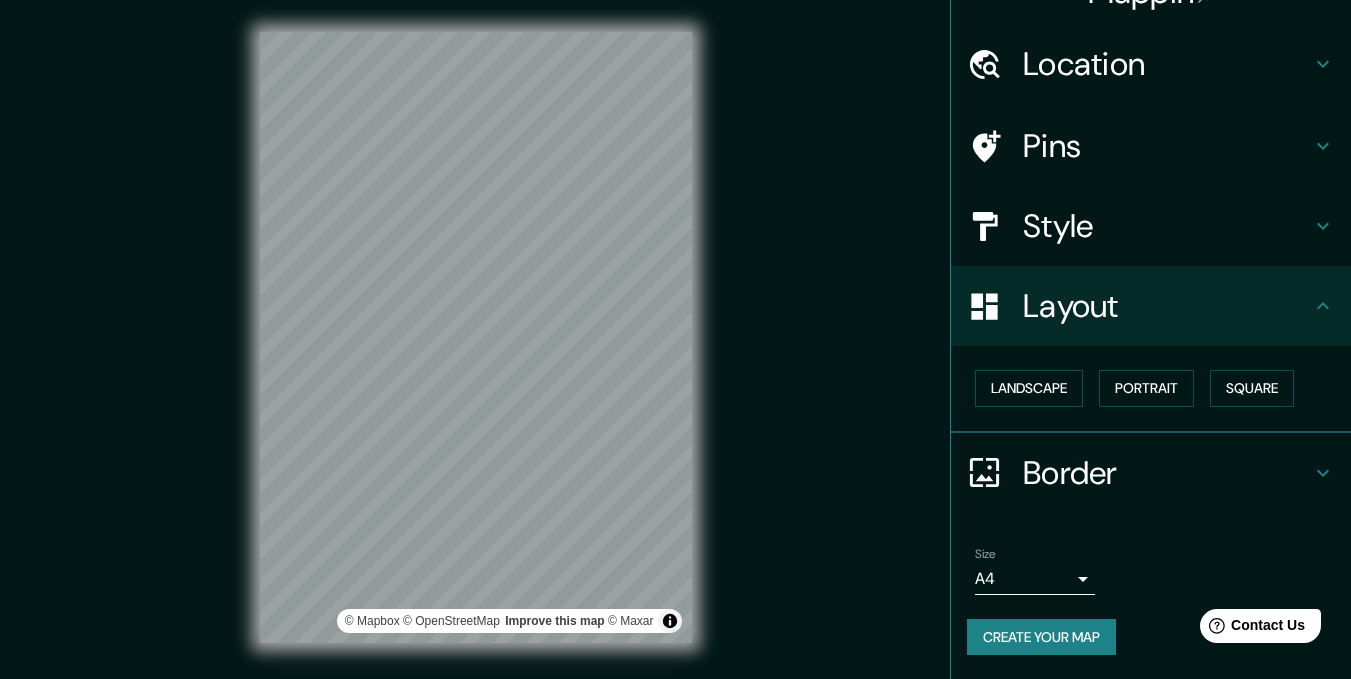 click on "Border" at bounding box center (1167, 473) 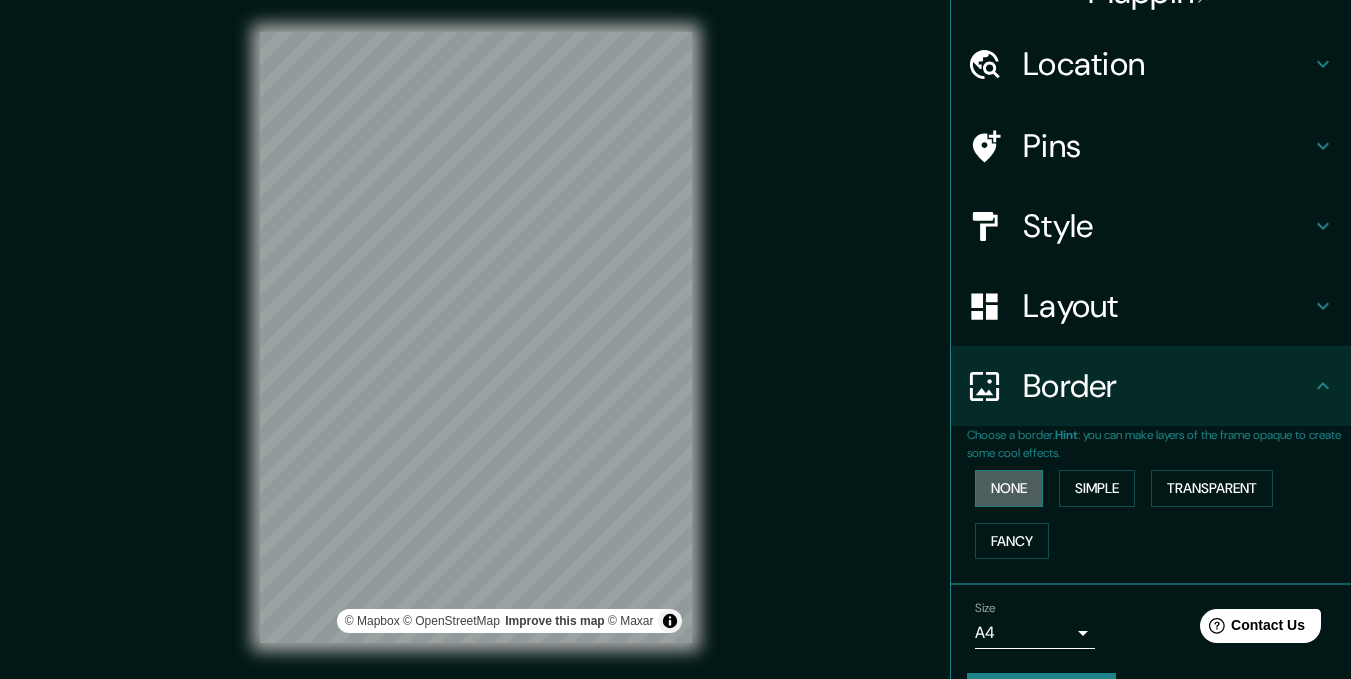 click on "None" at bounding box center (1009, 488) 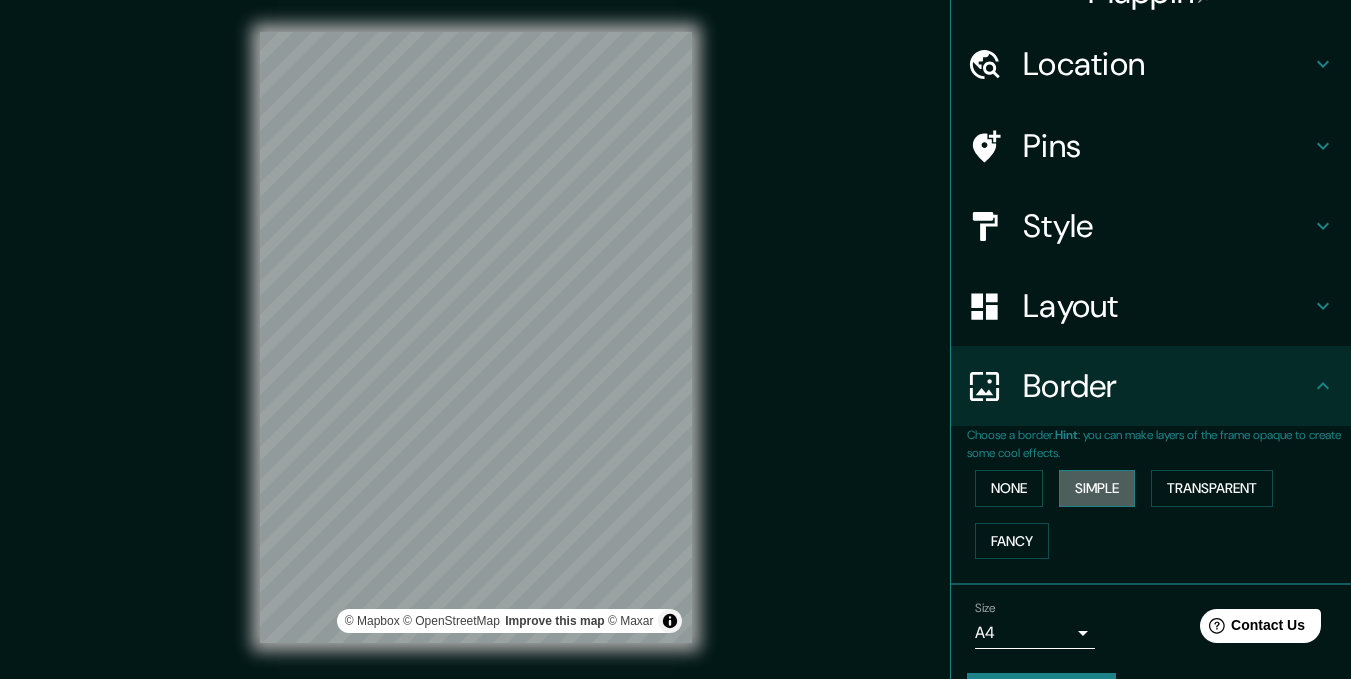click on "Simple" at bounding box center [1097, 488] 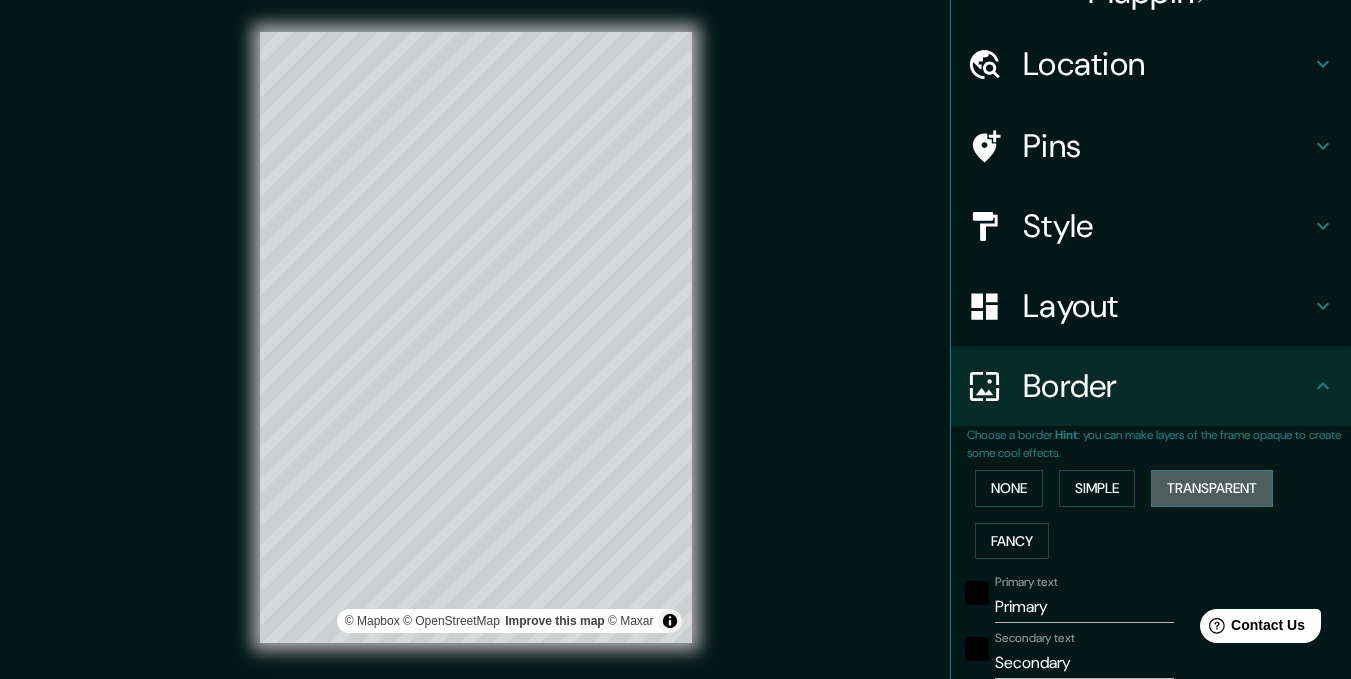 click on "Transparent" at bounding box center (1212, 488) 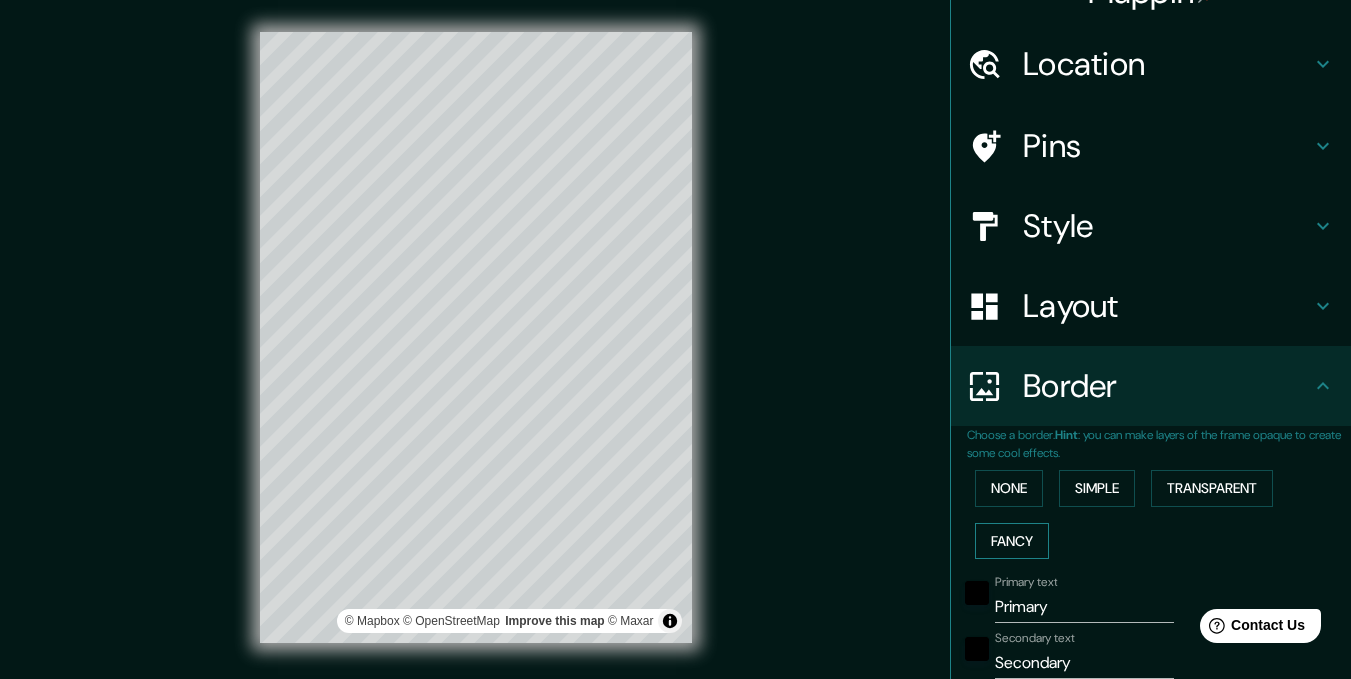 click on "Fancy" at bounding box center [1012, 541] 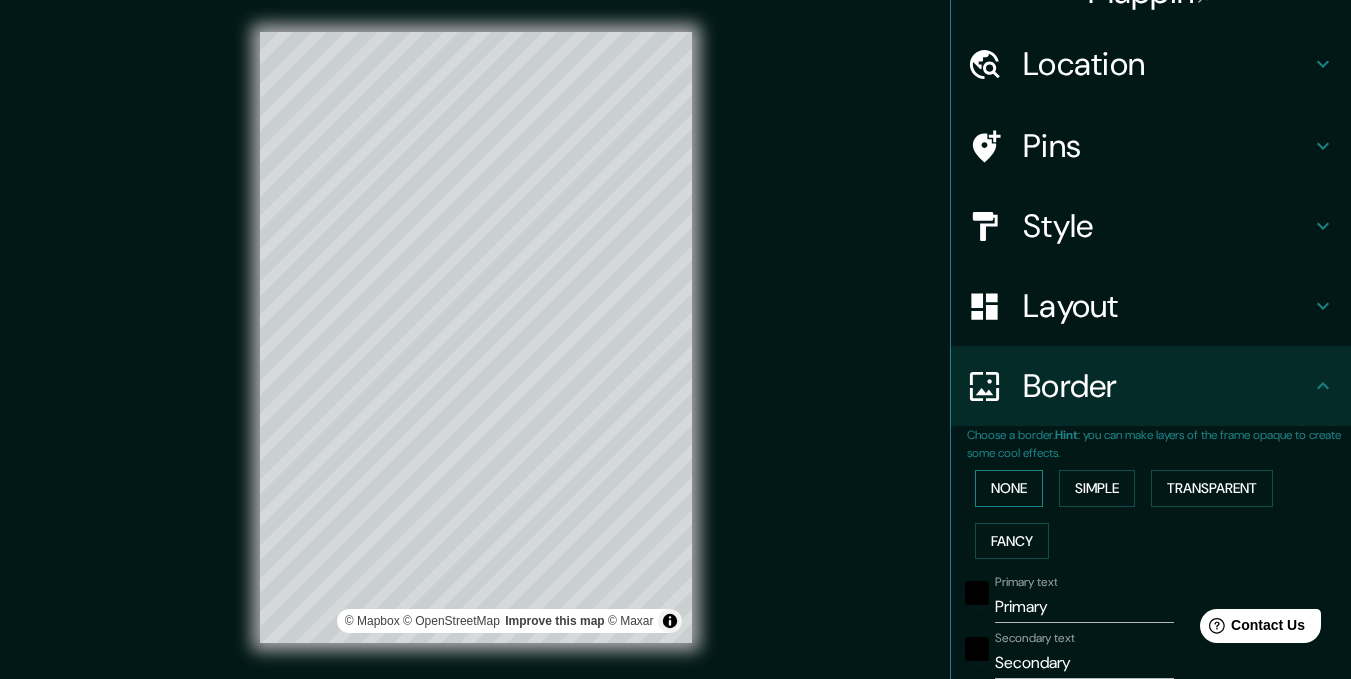 click on "None" at bounding box center [1009, 488] 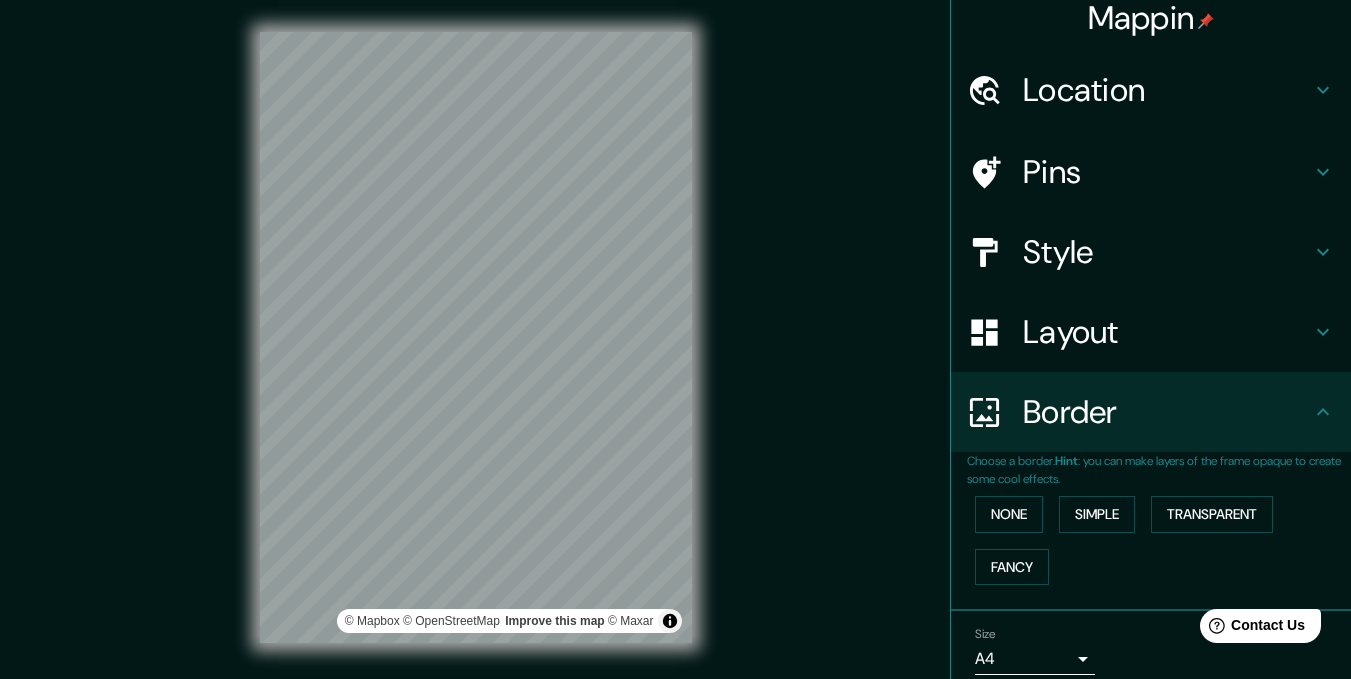 scroll, scrollTop: 0, scrollLeft: 0, axis: both 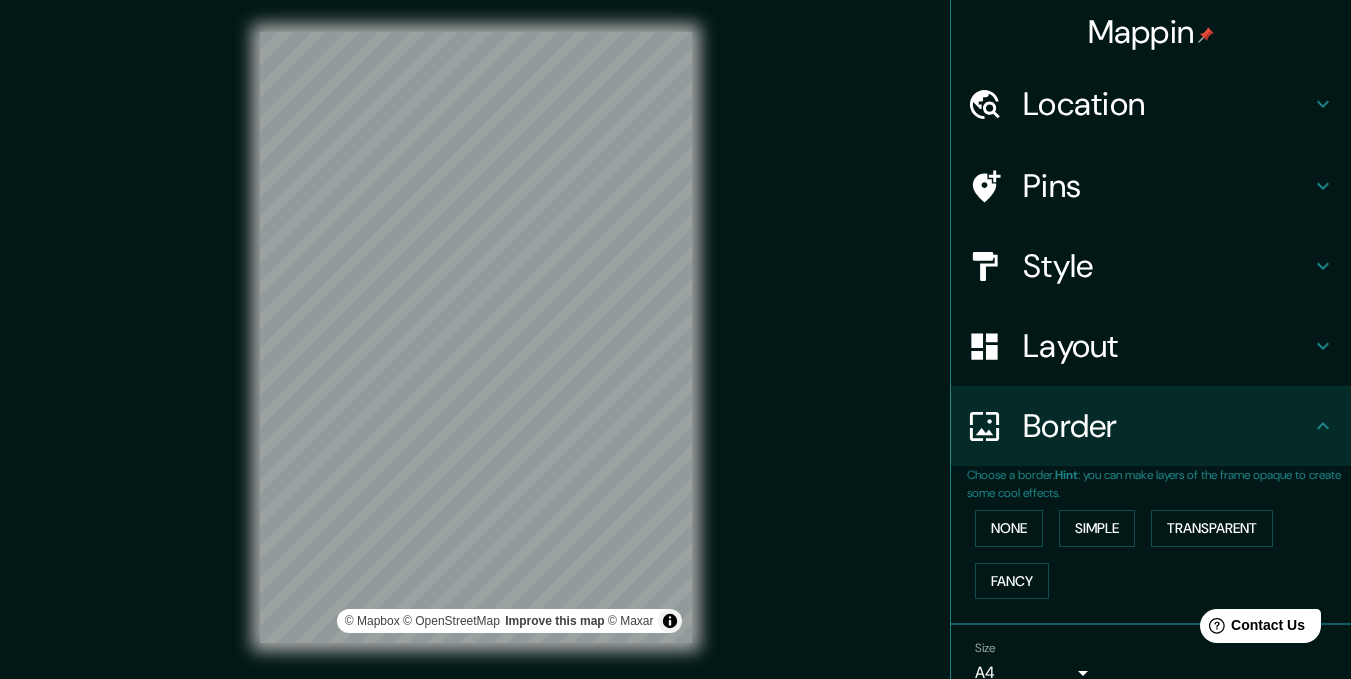click on "Pins" at bounding box center [1167, 186] 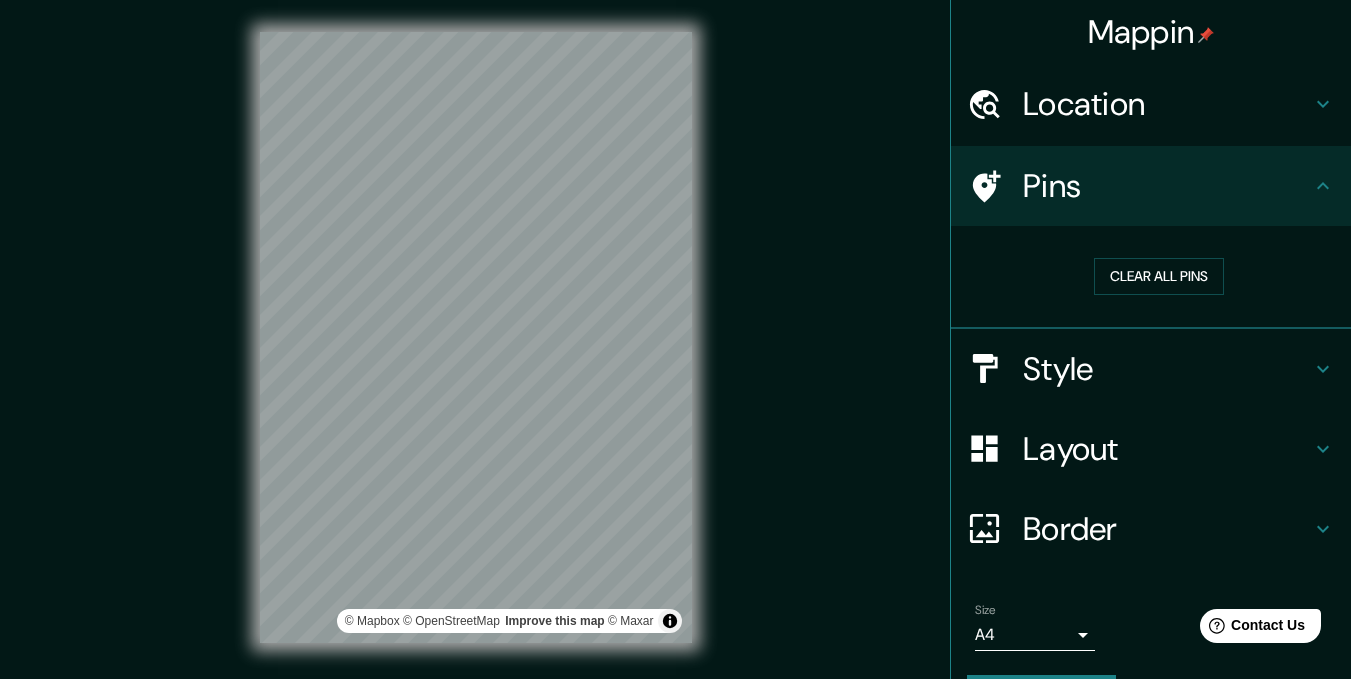 click on "Style" at bounding box center [1167, 369] 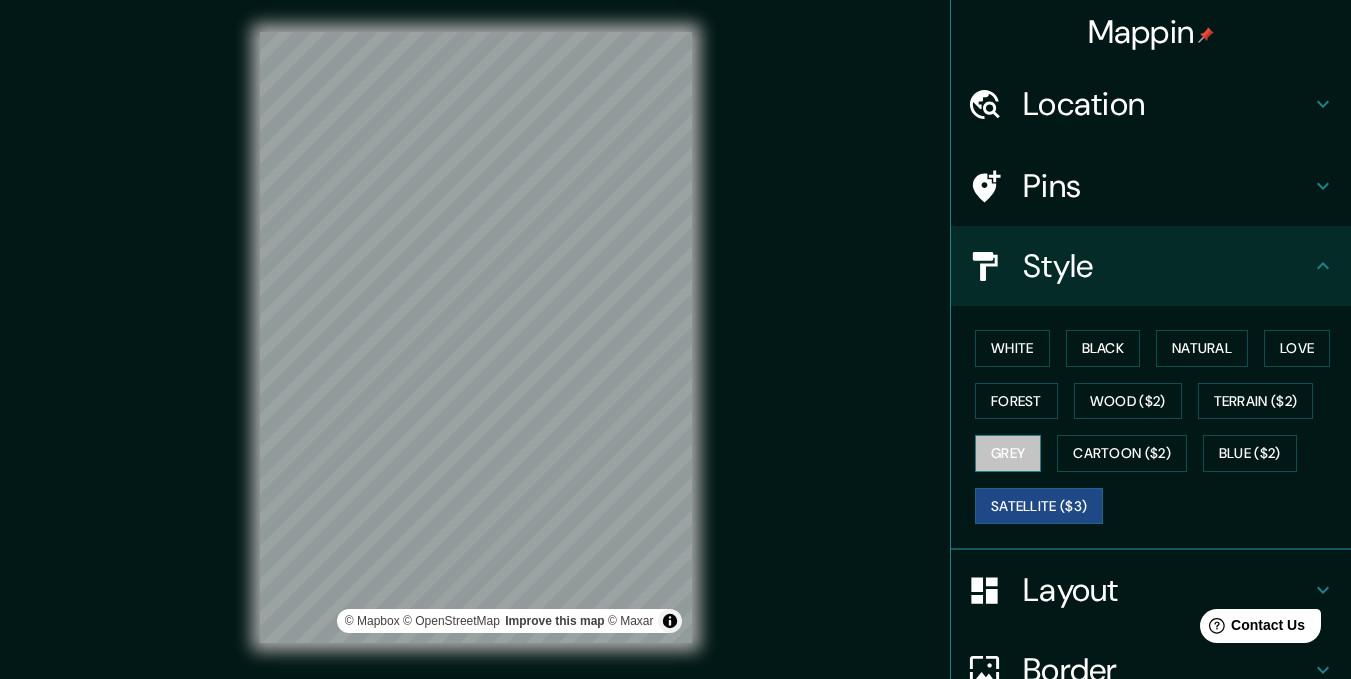 click on "Grey" at bounding box center (1008, 453) 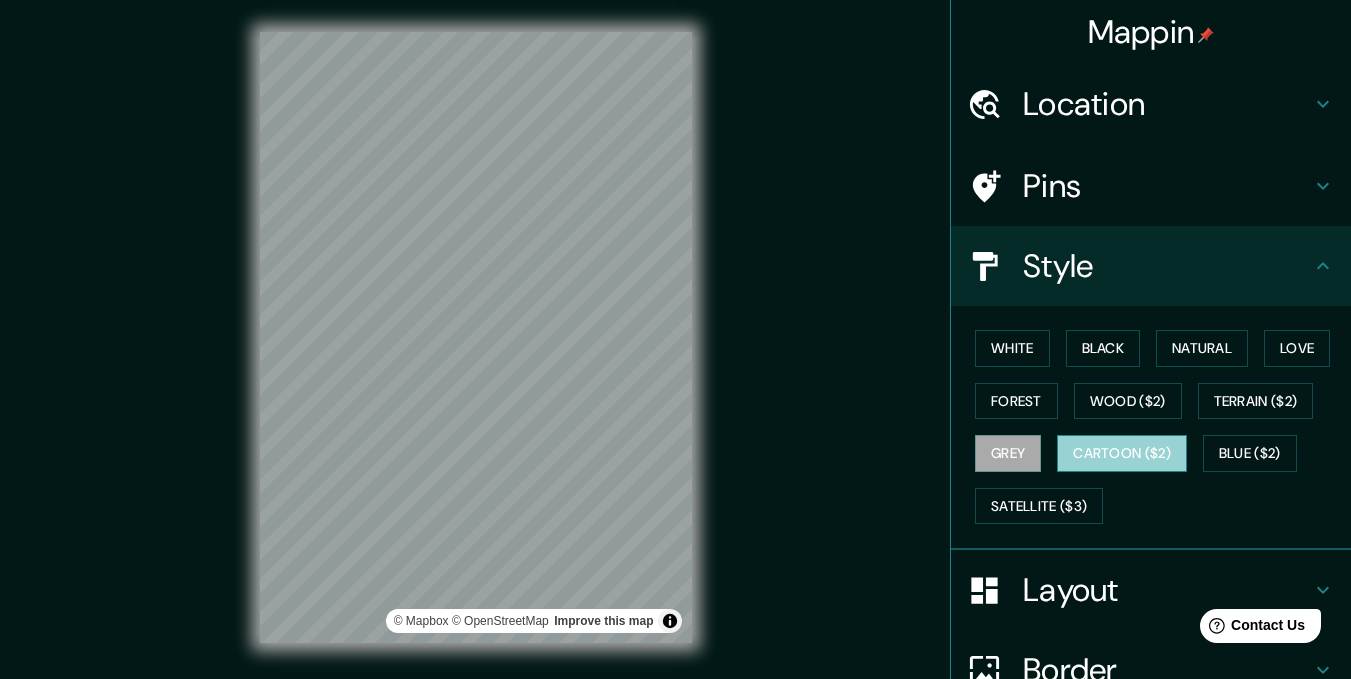 click on "Cartoon ($2)" at bounding box center (1122, 453) 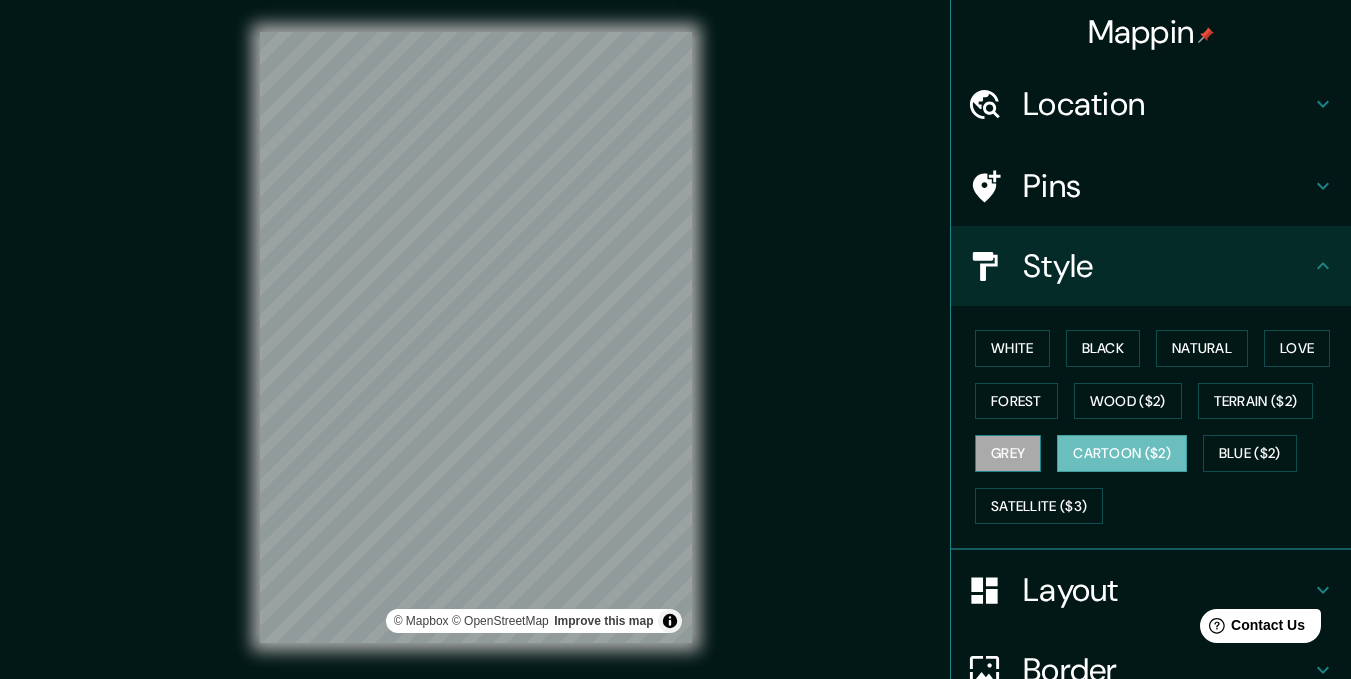 click on "Grey" at bounding box center [1008, 453] 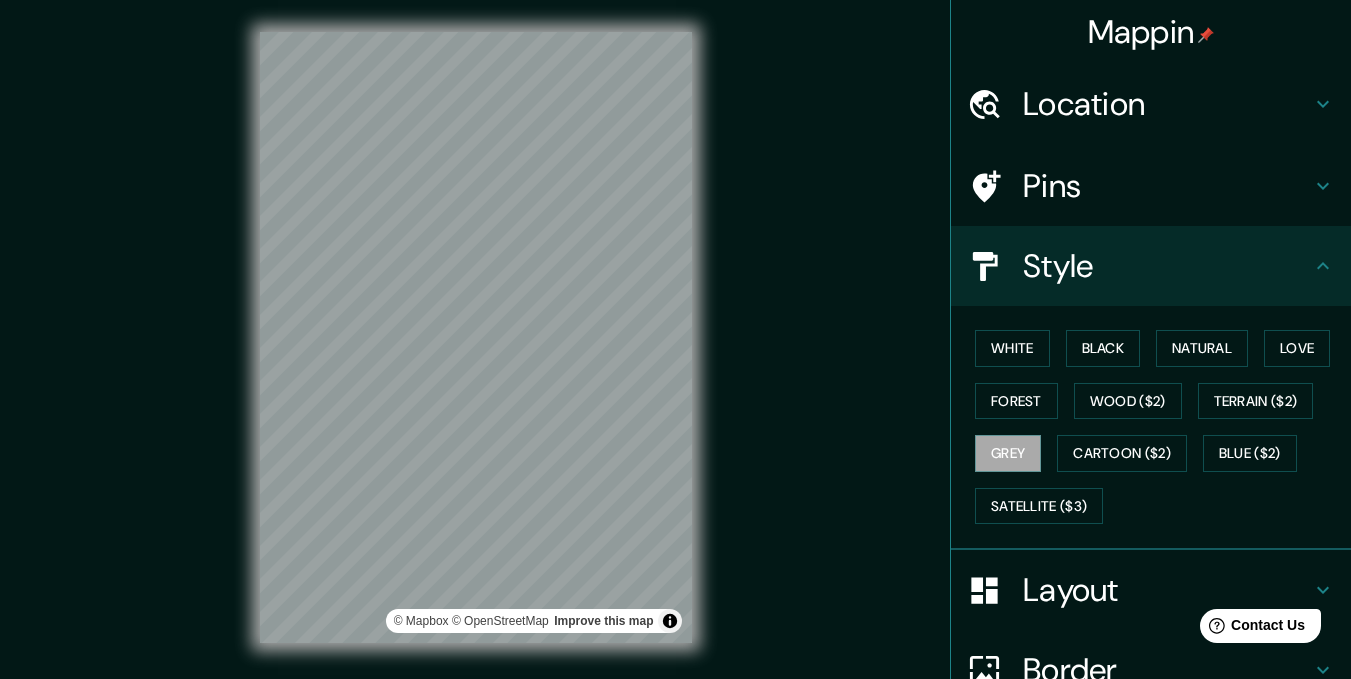 click on "Layout" at bounding box center [1167, 590] 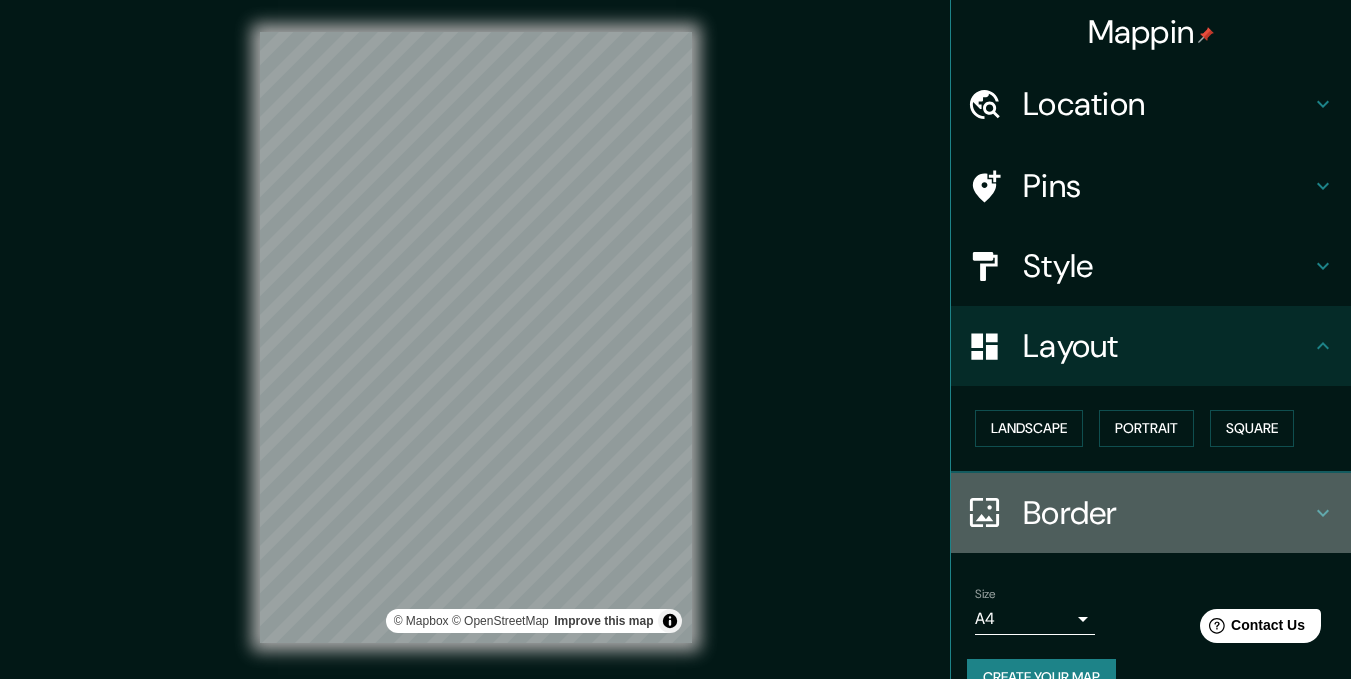 click on "Border" at bounding box center [1151, 513] 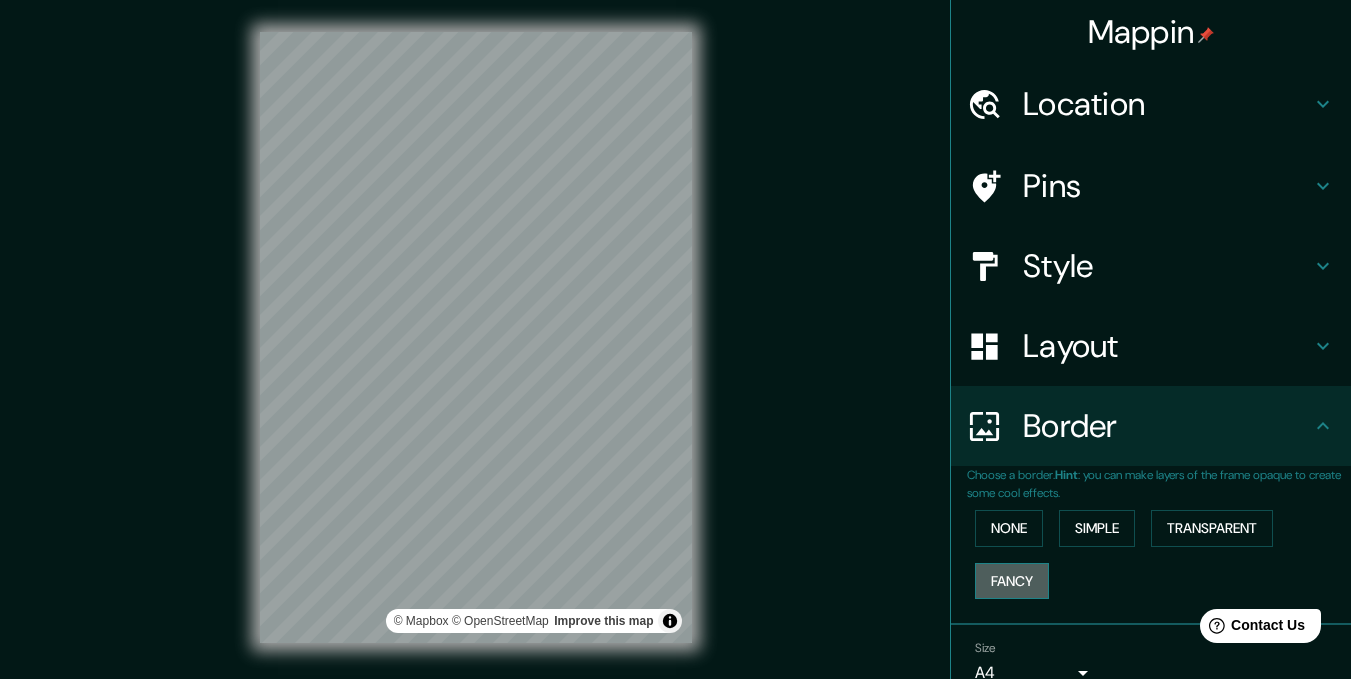click on "Fancy" at bounding box center [1012, 581] 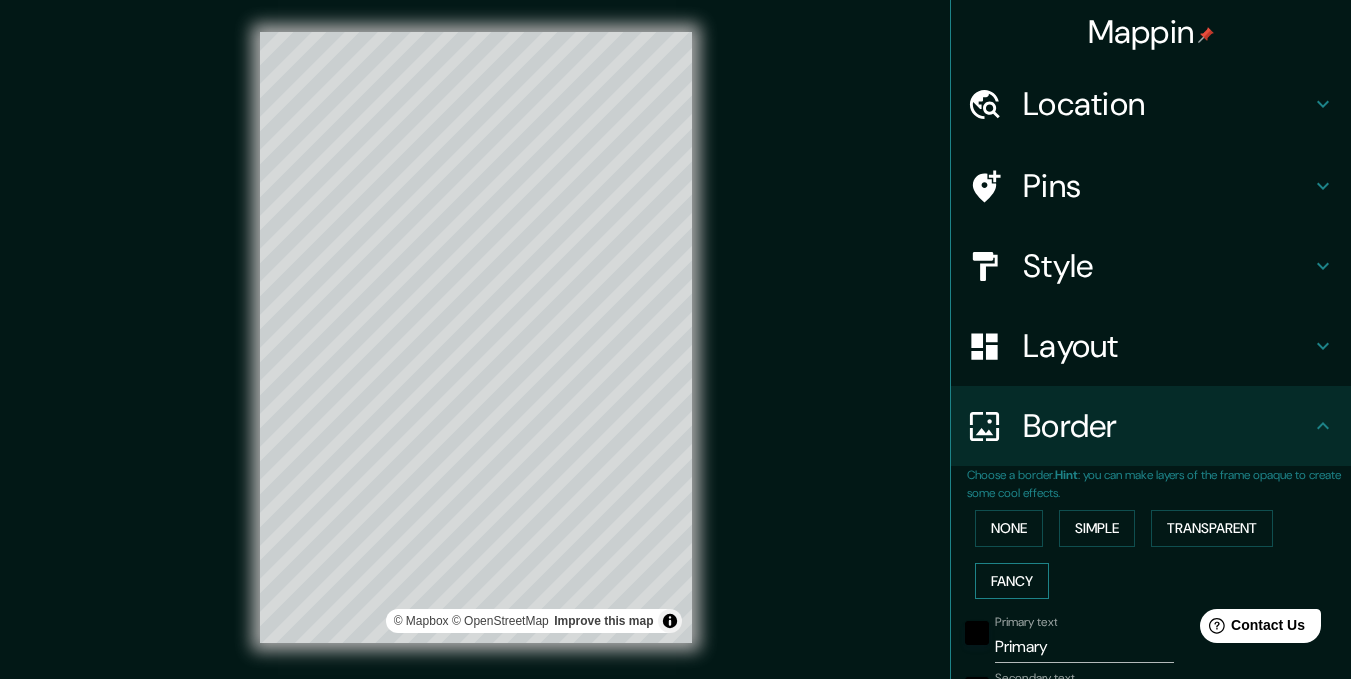click on "Fancy" at bounding box center [1012, 581] 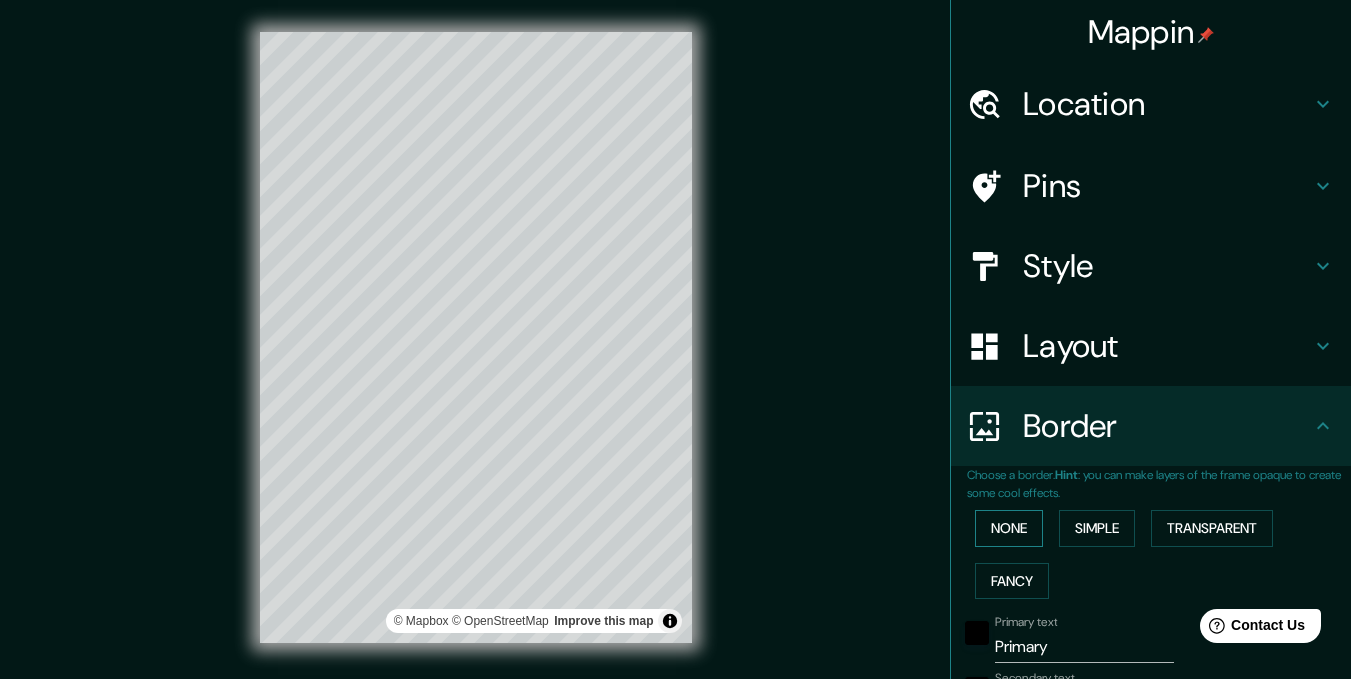 click on "None" at bounding box center (1009, 528) 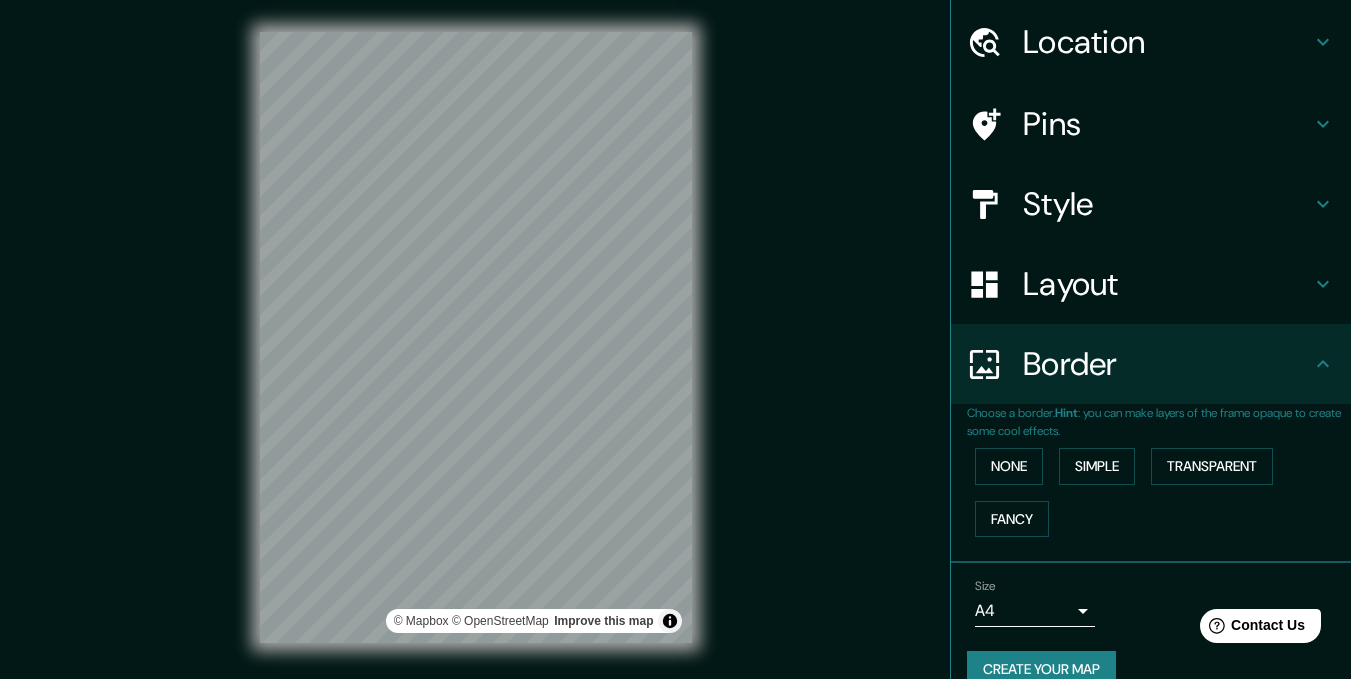 scroll, scrollTop: 95, scrollLeft: 0, axis: vertical 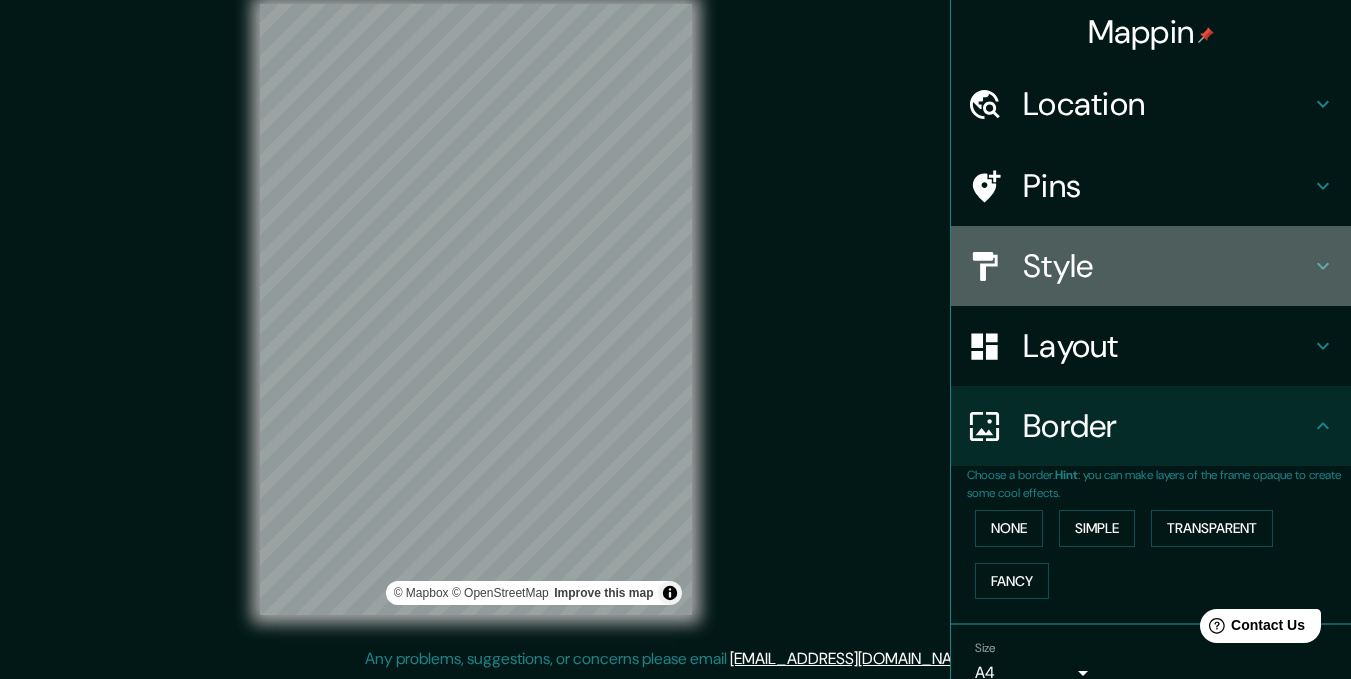 click on "Style" at bounding box center [1167, 266] 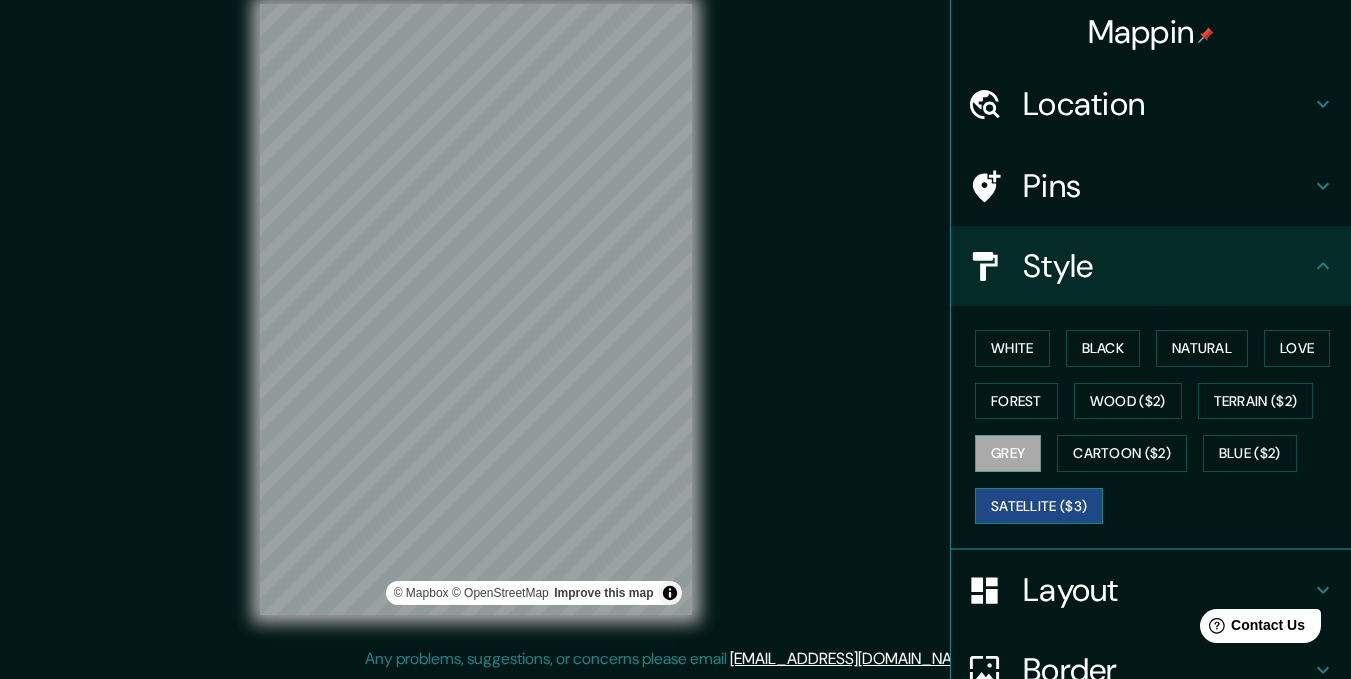 click on "Satellite ($3)" at bounding box center (1039, 506) 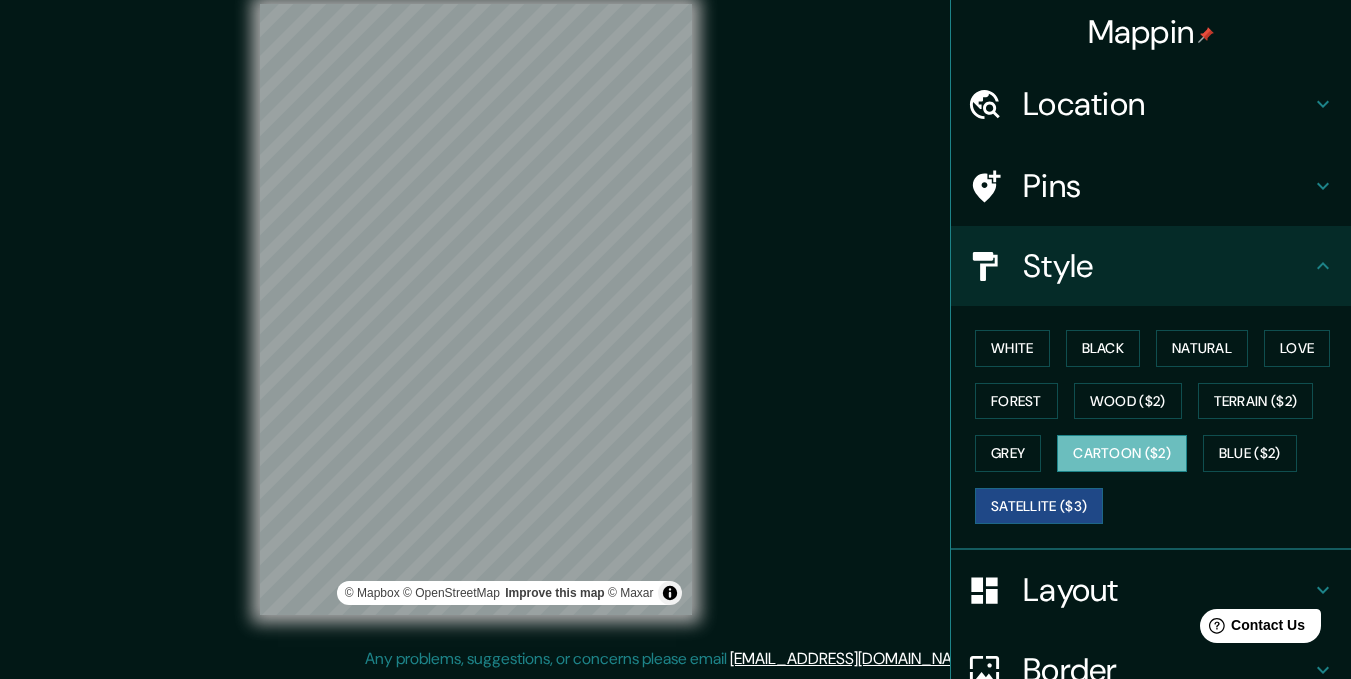 click on "Cartoon ($2)" at bounding box center (1122, 453) 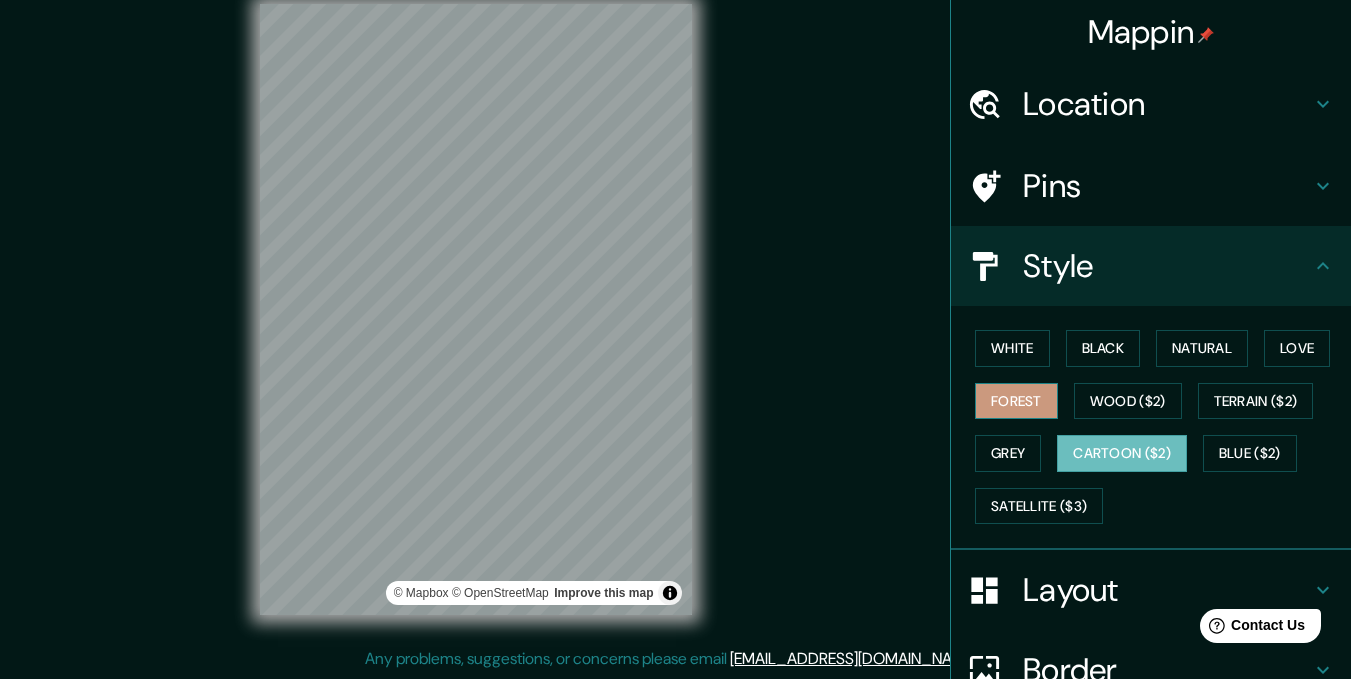 click on "Forest" at bounding box center [1016, 401] 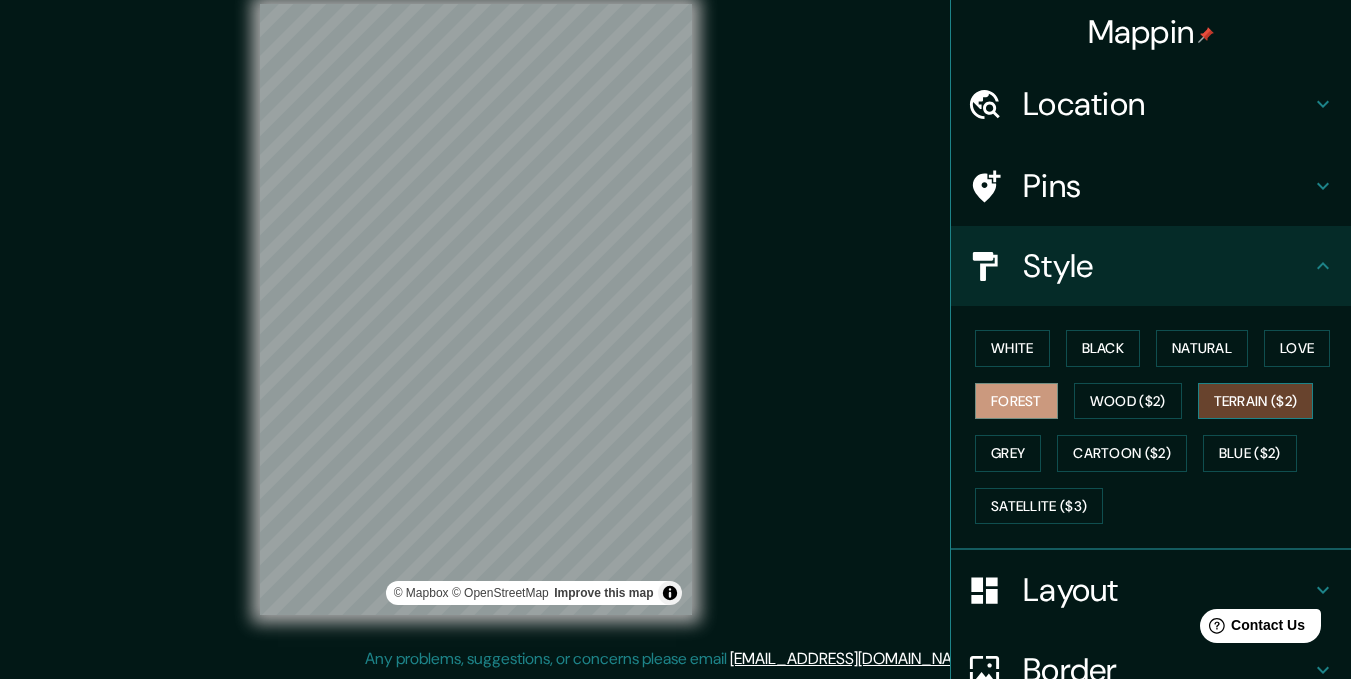 click on "Terrain ($2)" at bounding box center (1256, 401) 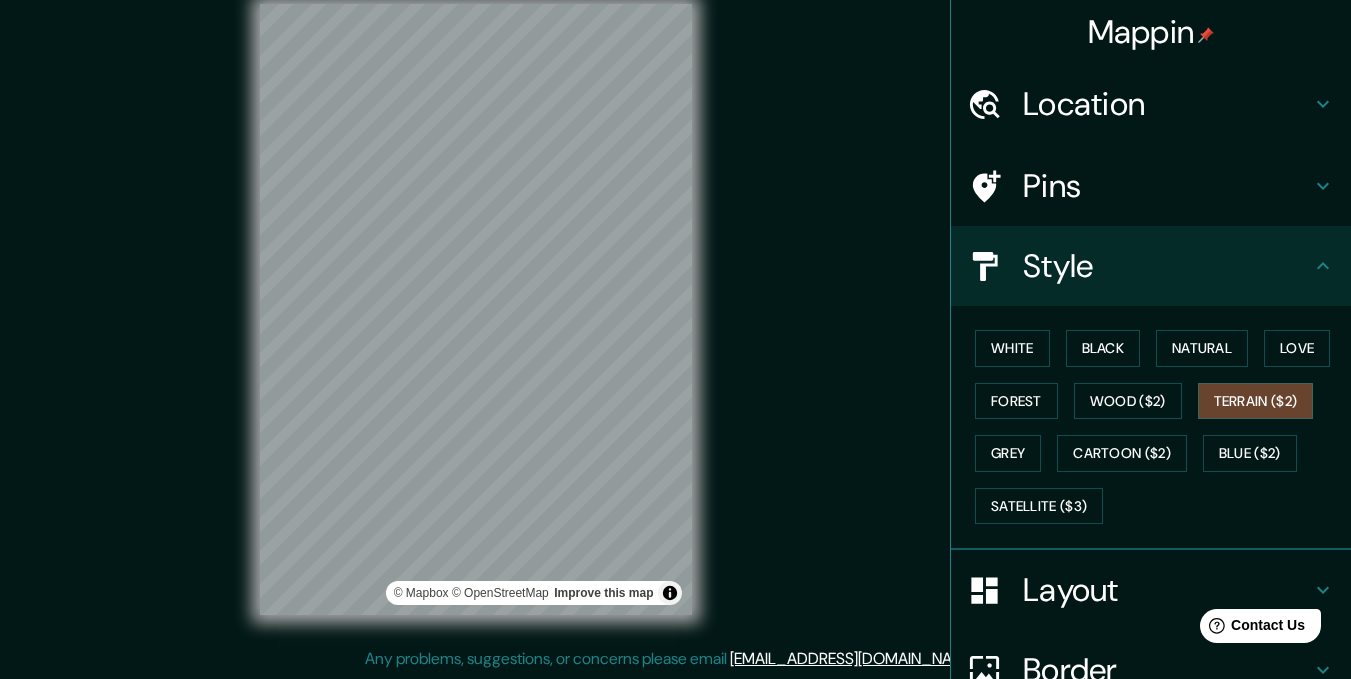 click on "White Black Natural Love Forest Wood ($2) Terrain ($2) Grey Cartoon ($2) Blue ($2) Satellite ($3)" at bounding box center [1159, 427] 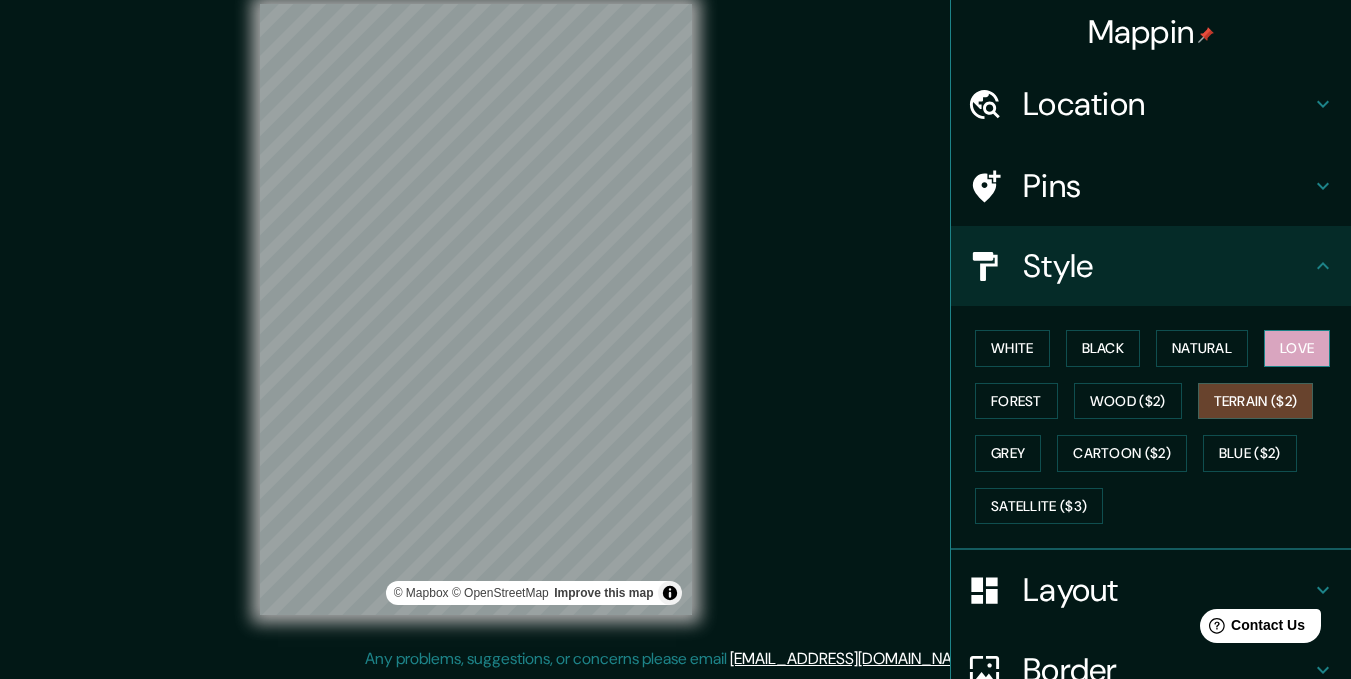 click on "Love" at bounding box center [1297, 348] 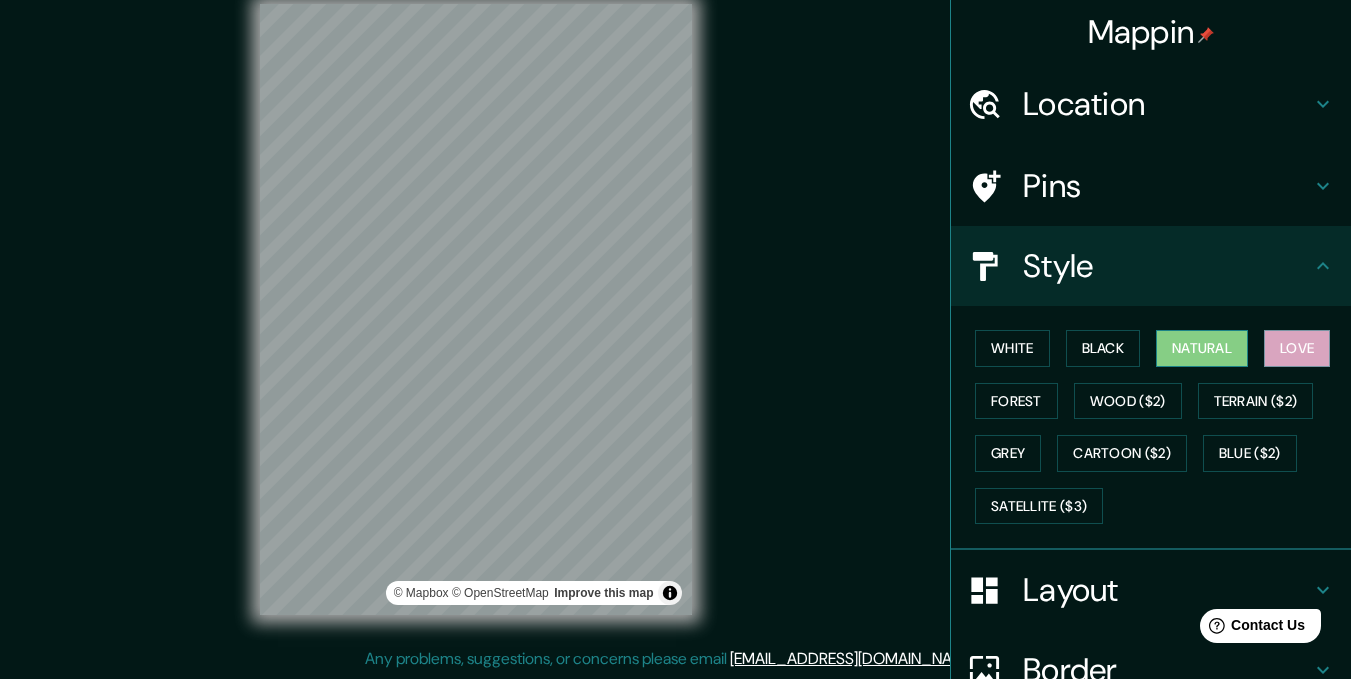 click on "Natural" at bounding box center (1202, 348) 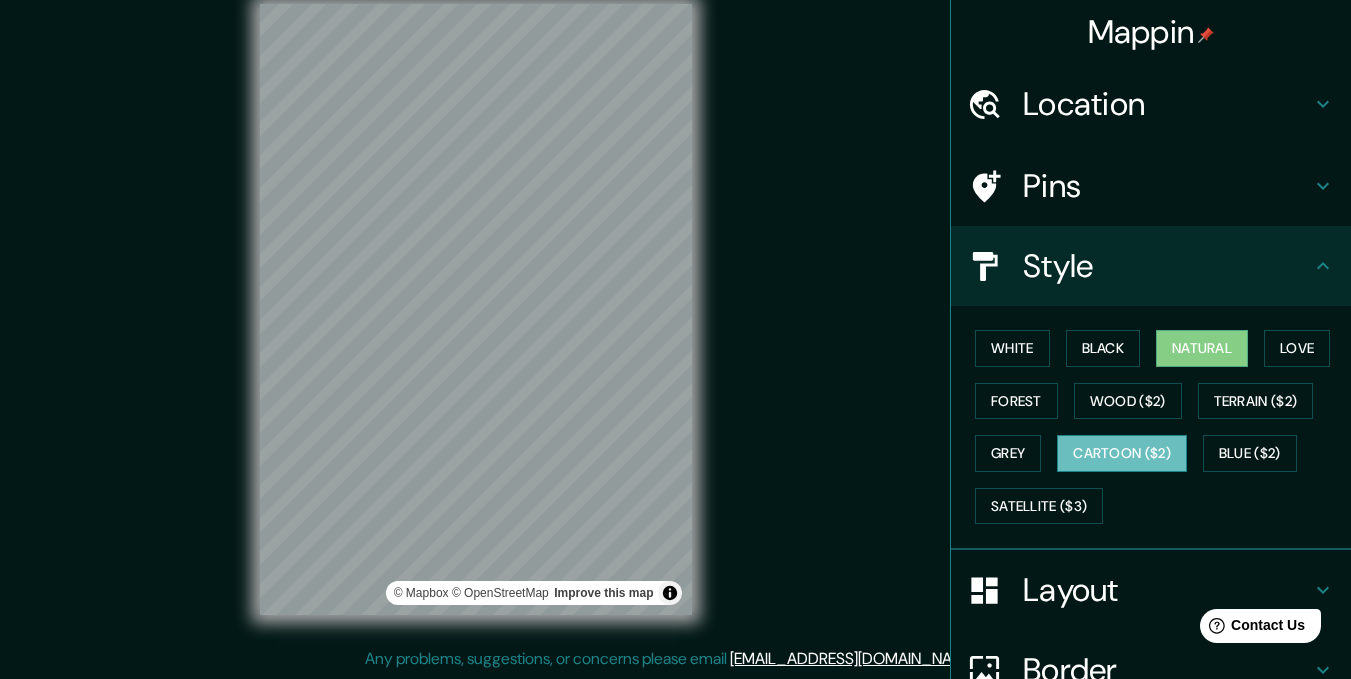 click on "Cartoon ($2)" at bounding box center [1122, 453] 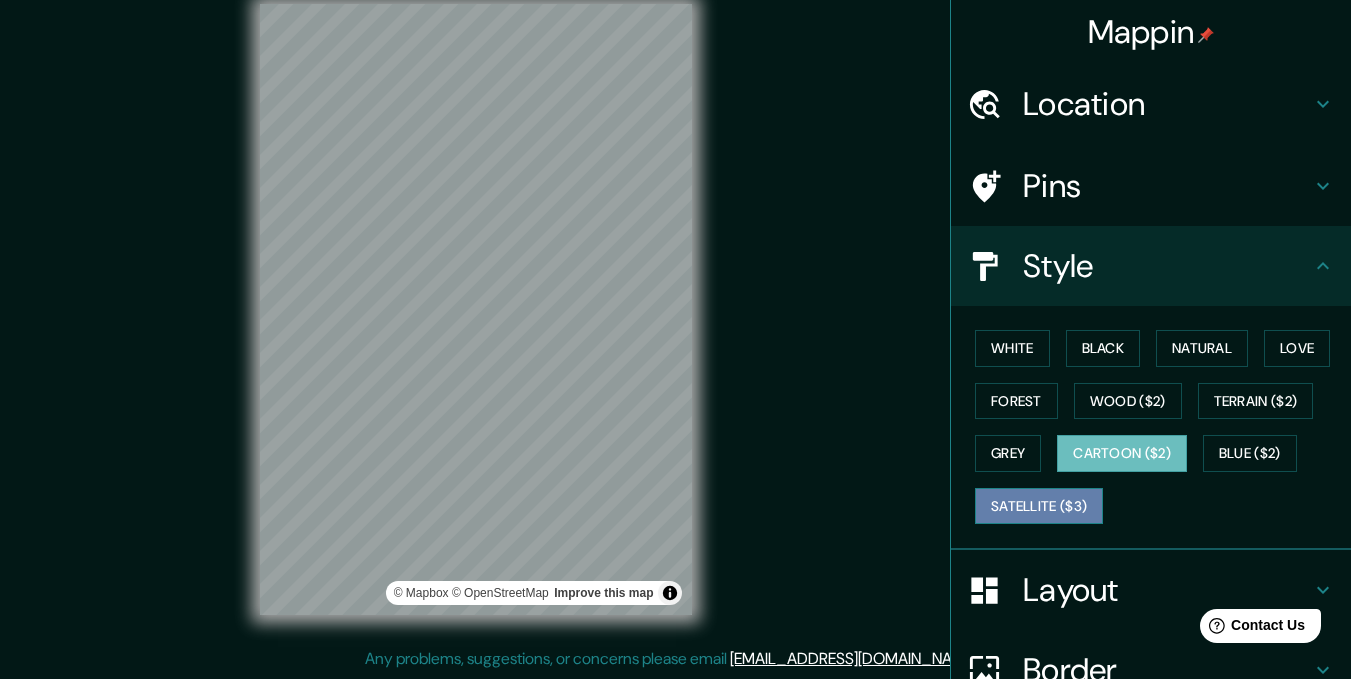 click on "Satellite ($3)" at bounding box center (1039, 506) 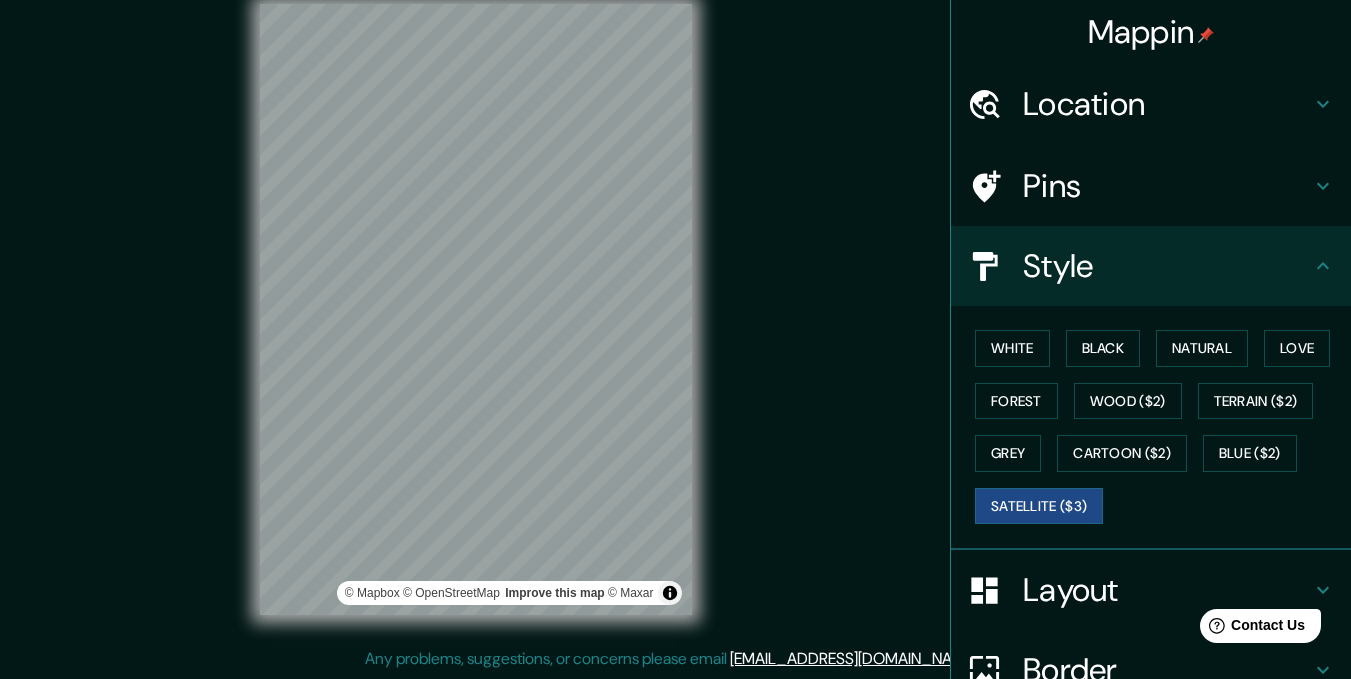 click on "Pins" at bounding box center [1167, 186] 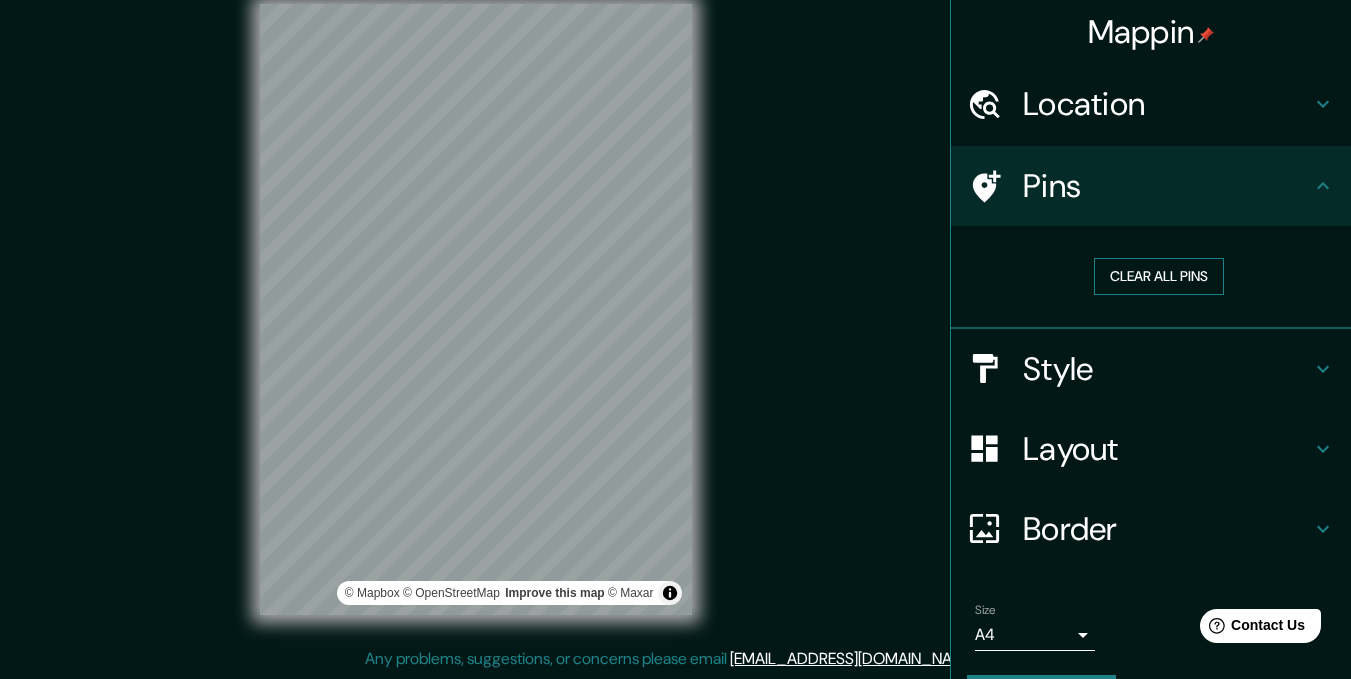 click on "Clear all pins" at bounding box center [1159, 276] 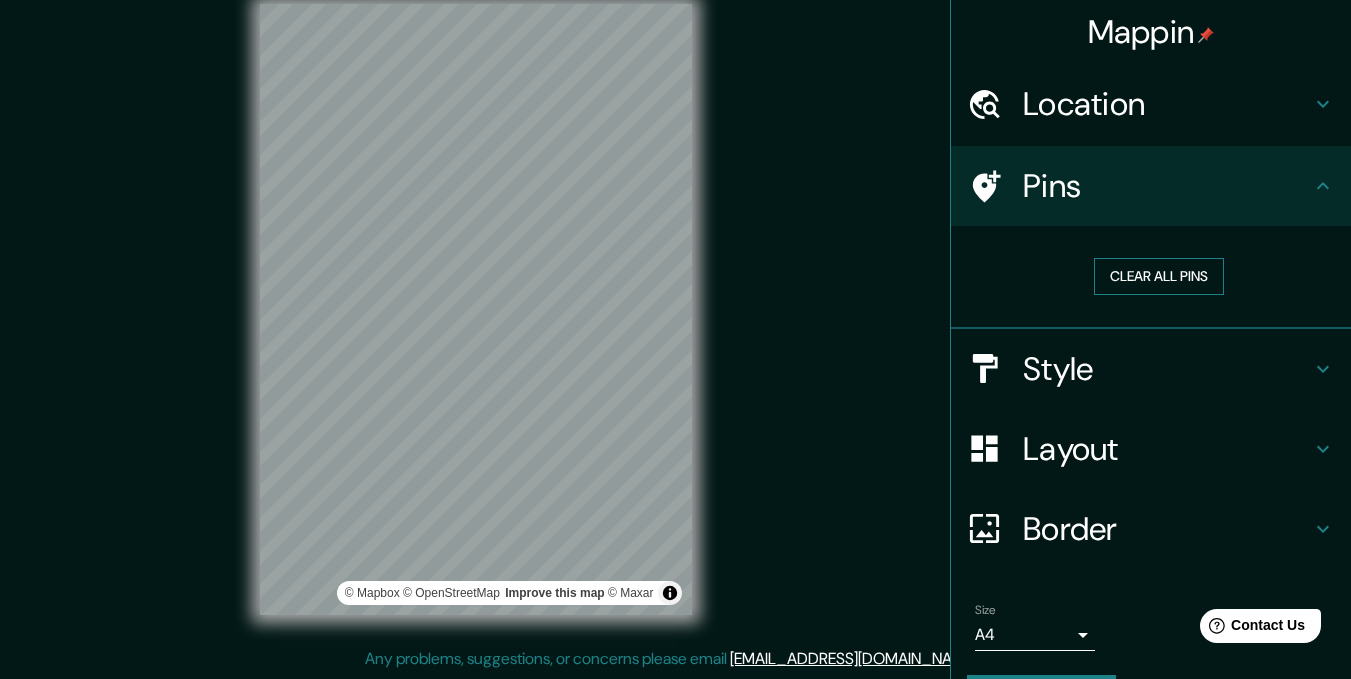 click on "Clear all pins" at bounding box center [1159, 276] 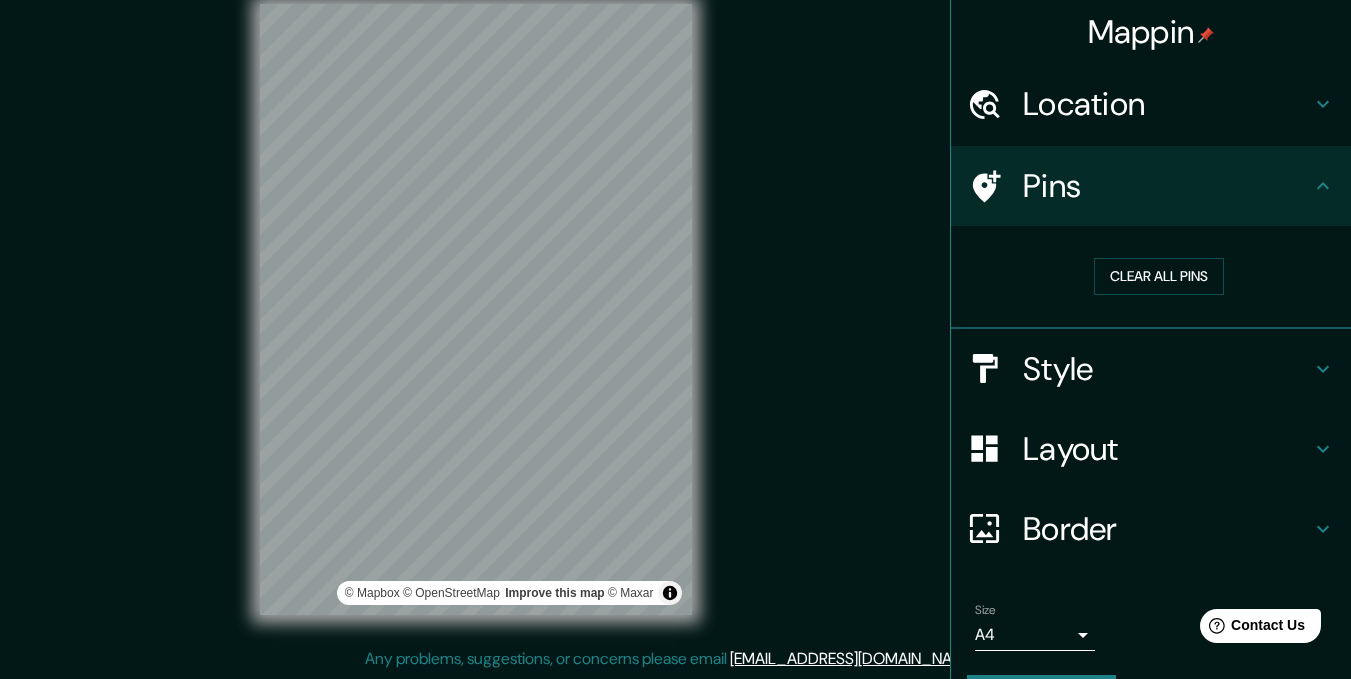 click on "Location" at bounding box center [1167, 104] 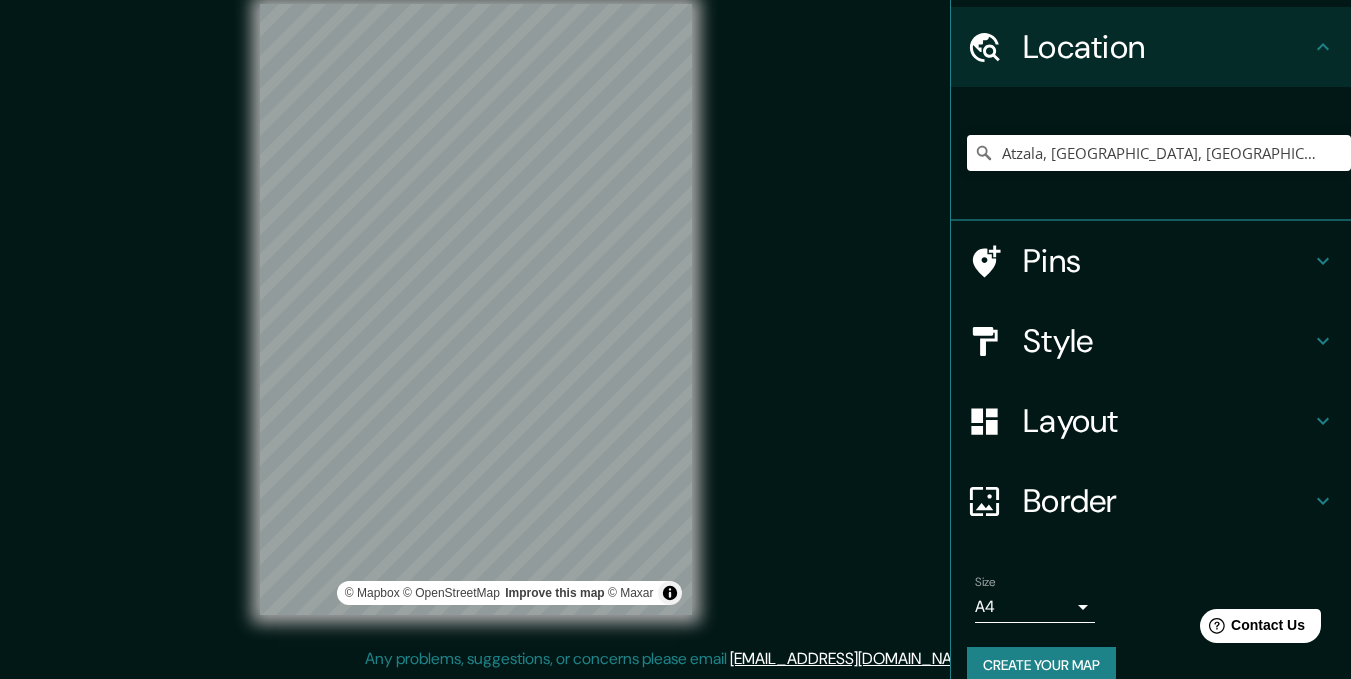 scroll, scrollTop: 86, scrollLeft: 0, axis: vertical 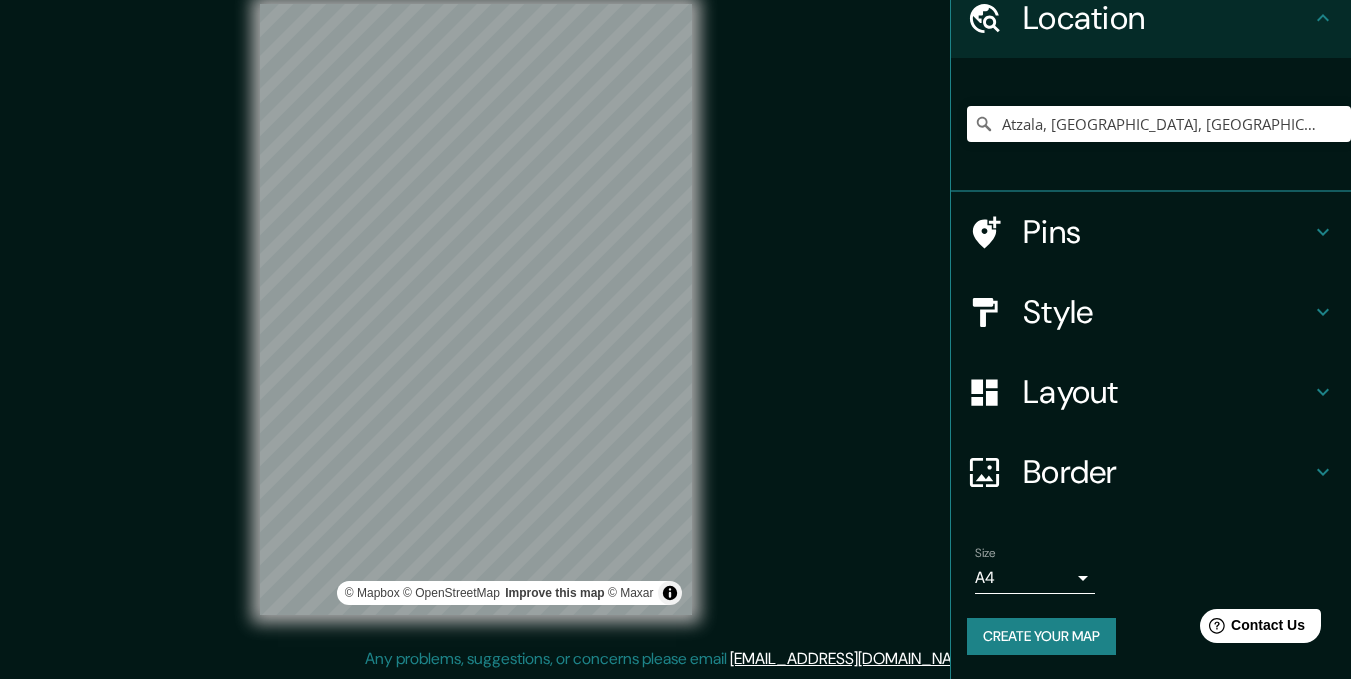 click on "Create your map" at bounding box center [1041, 636] 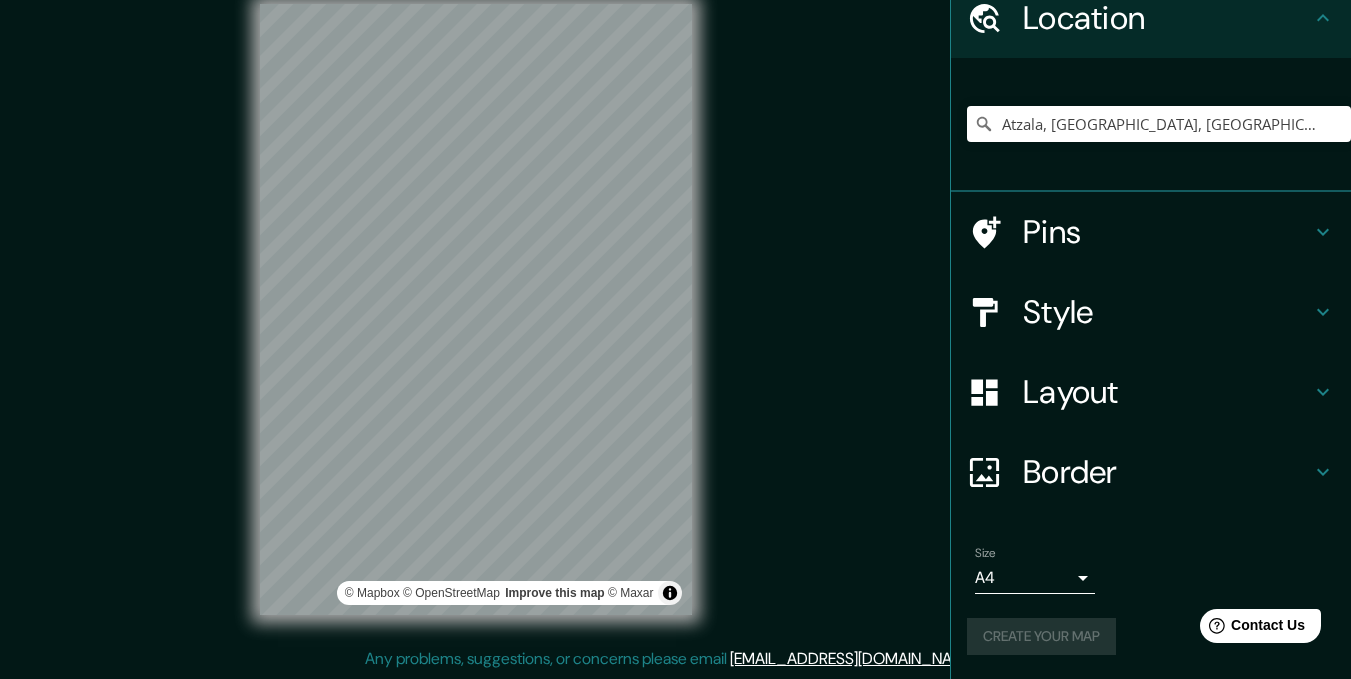 click on "Create your map" at bounding box center (1151, 636) 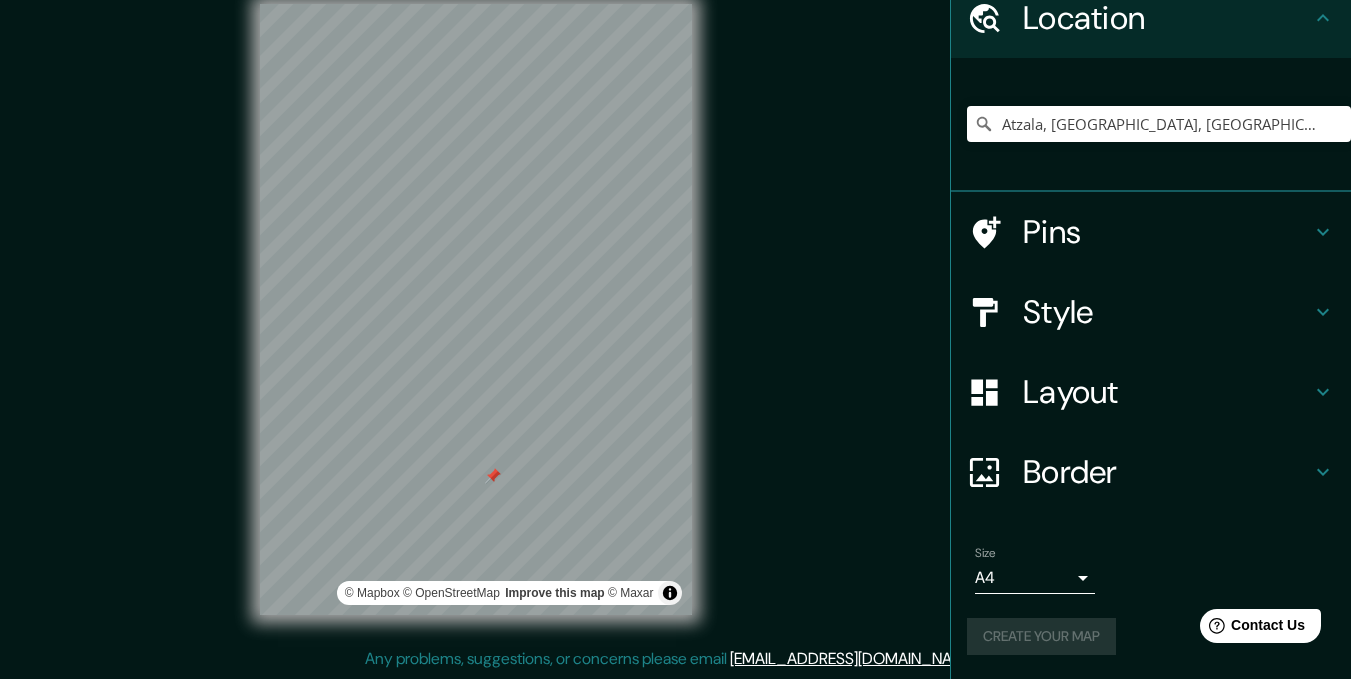 drag, startPoint x: 480, startPoint y: 469, endPoint x: 499, endPoint y: 480, distance: 21.954498 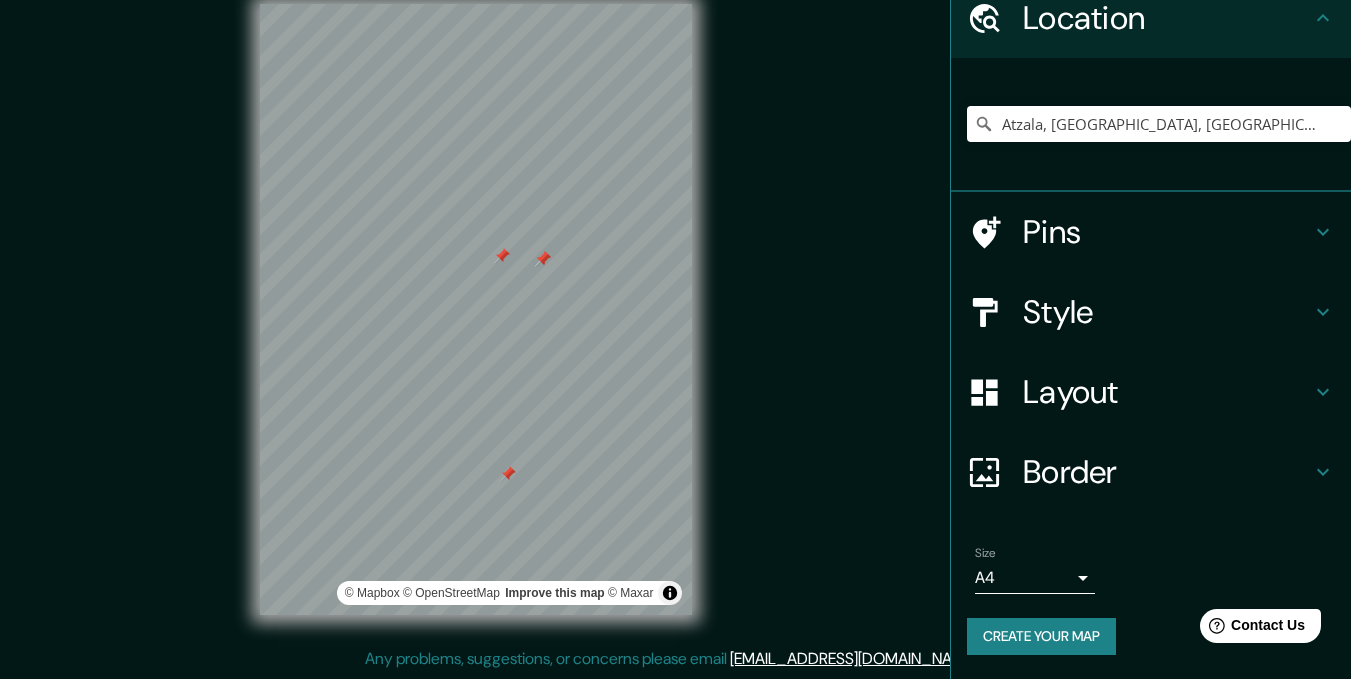 click on "Create your map" at bounding box center (1041, 636) 